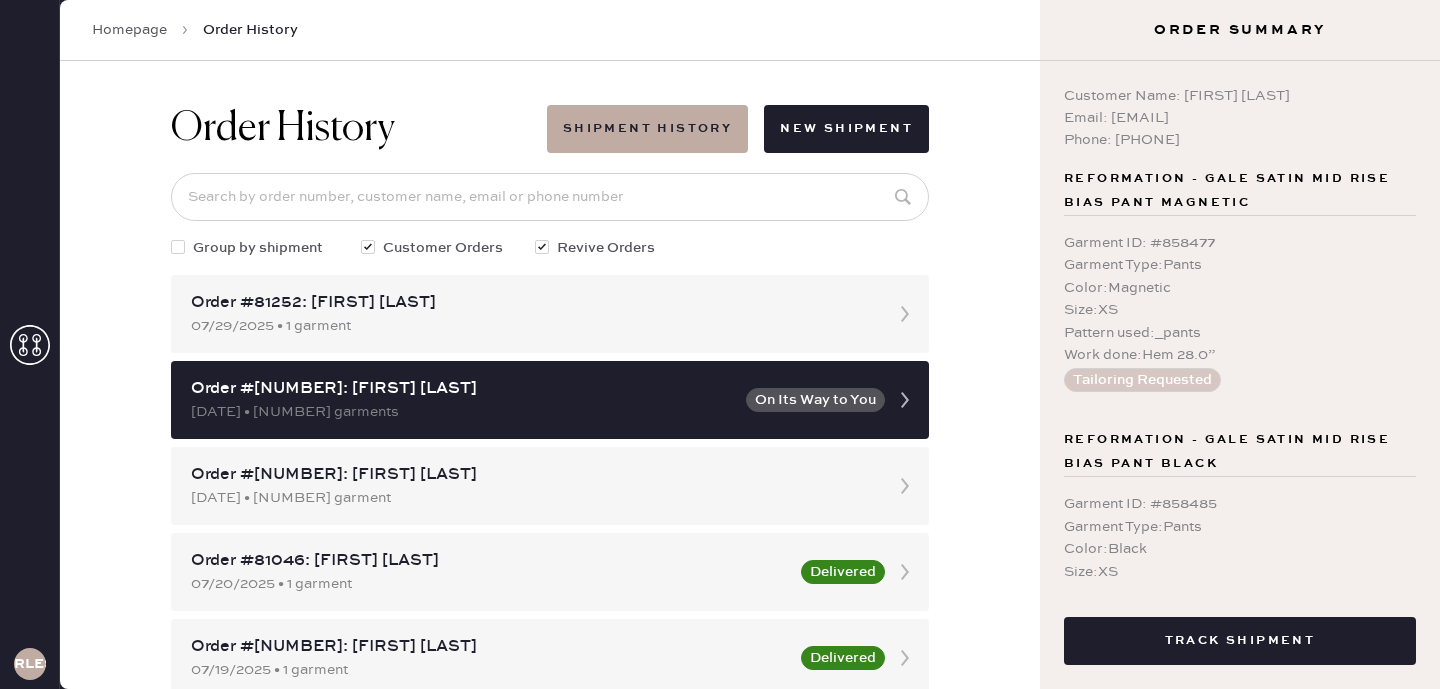 scroll, scrollTop: 0, scrollLeft: 0, axis: both 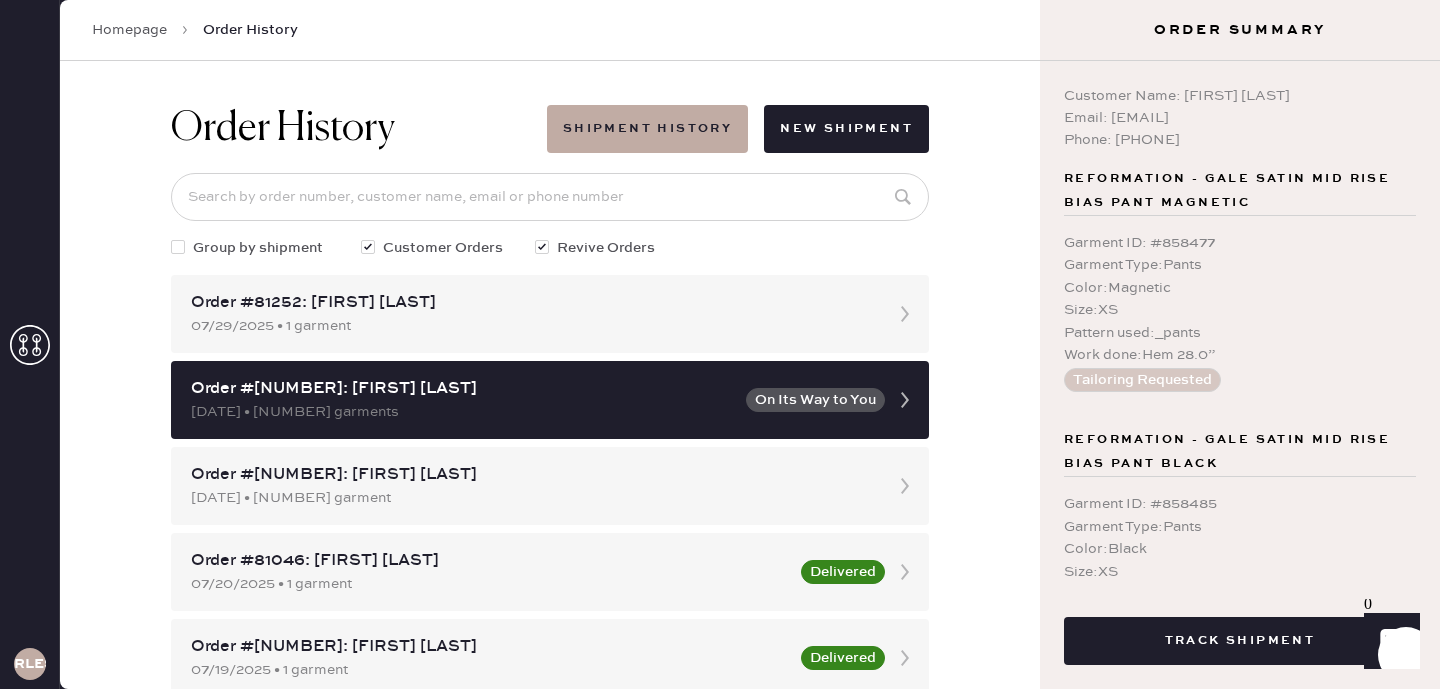 click on "Homepage" at bounding box center [129, 30] 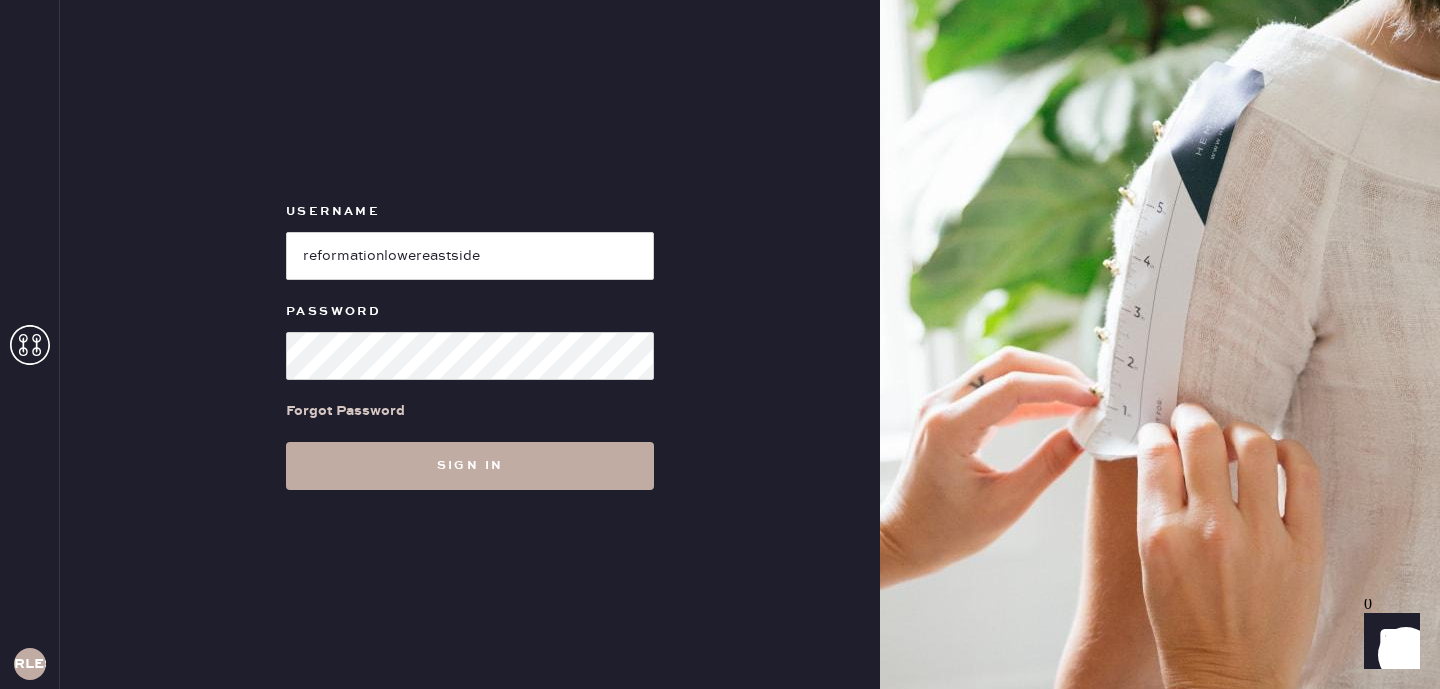 click on "Sign in" at bounding box center (470, 466) 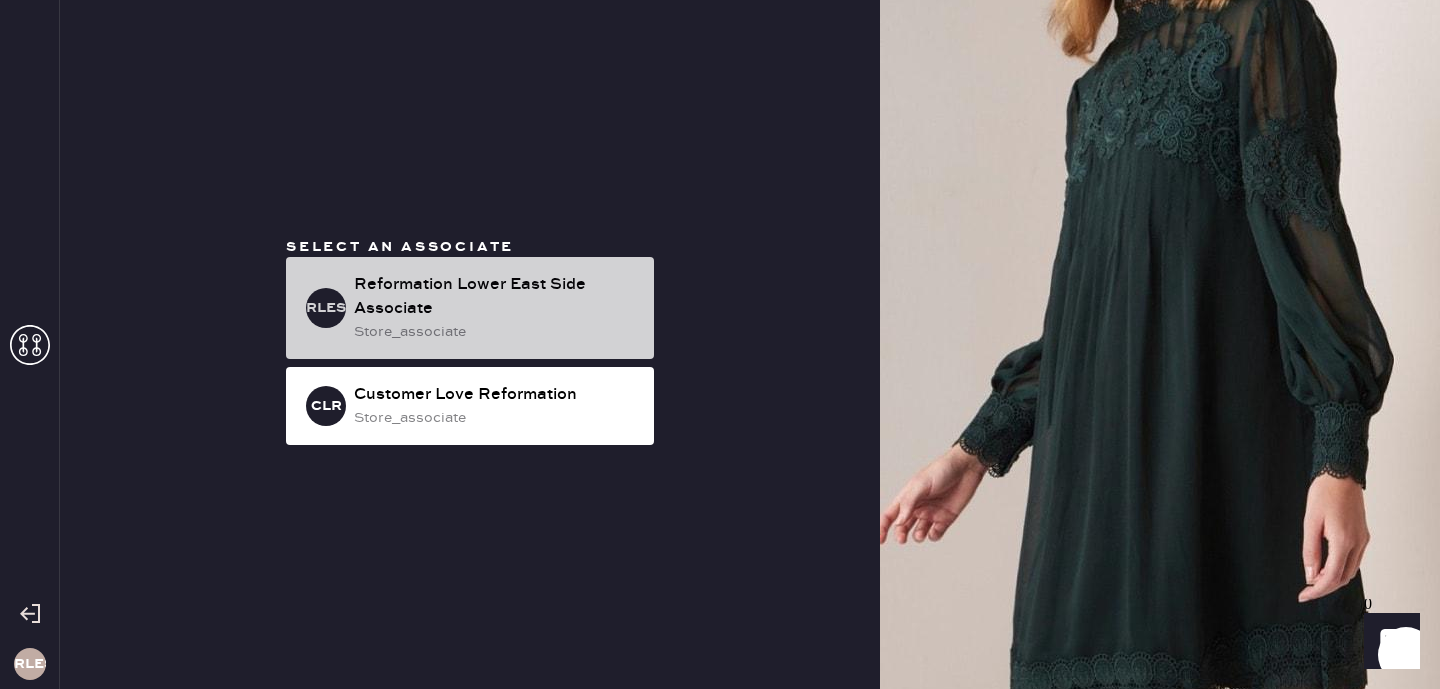 click on "Reformation Lower East Side Associate" at bounding box center [496, 297] 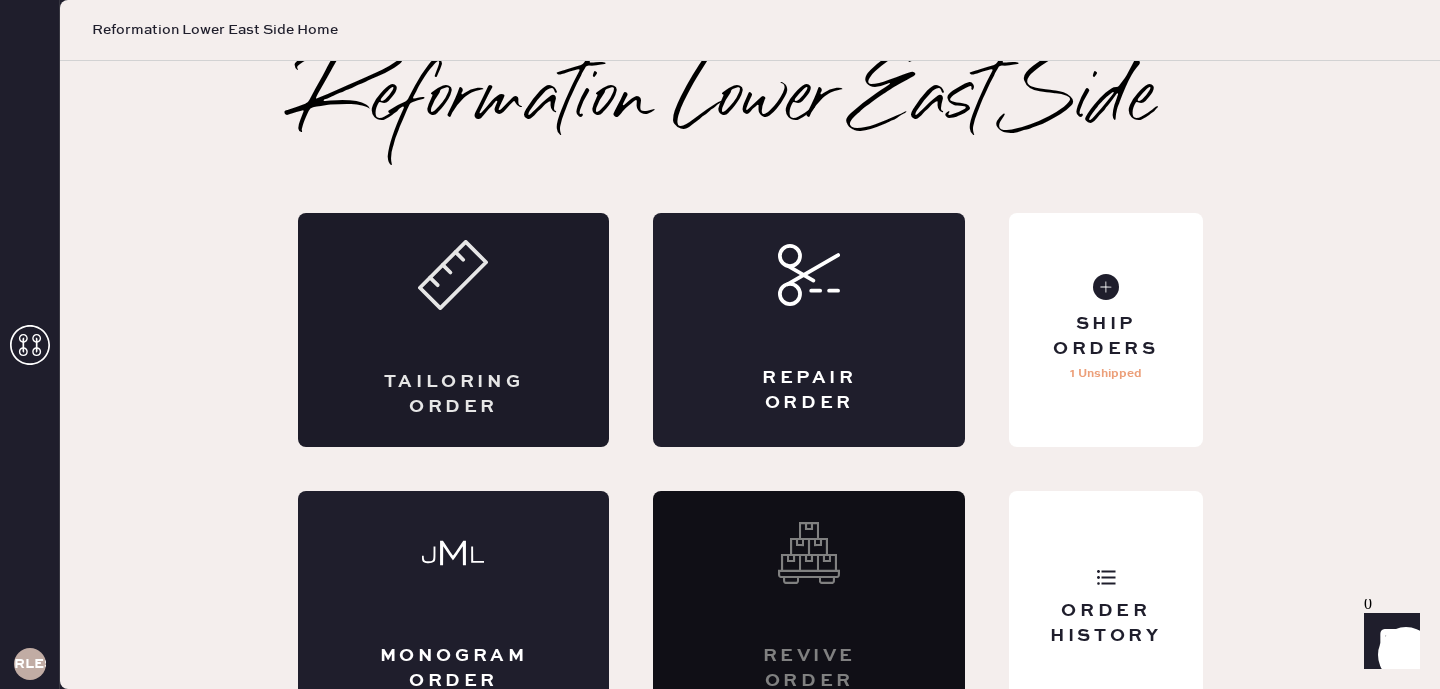 click on "Tailoring Order" at bounding box center (454, 330) 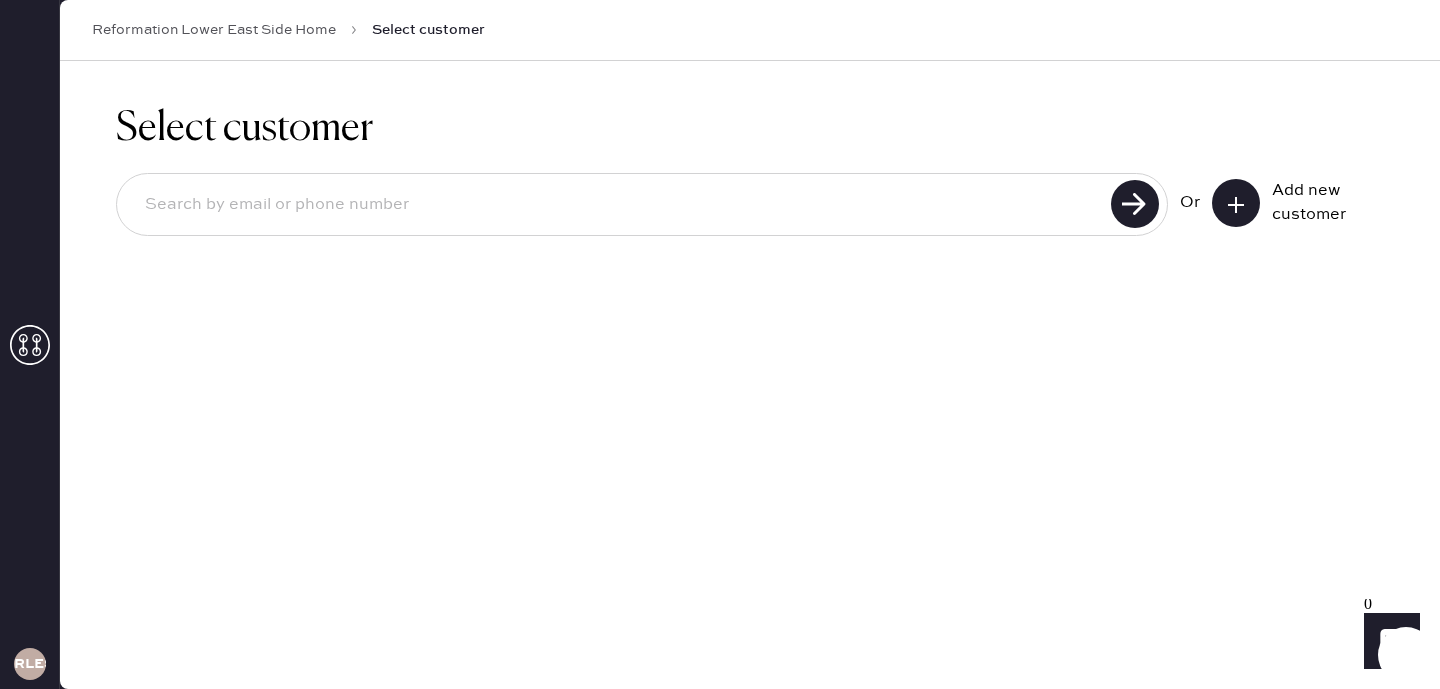 click at bounding box center [617, 205] 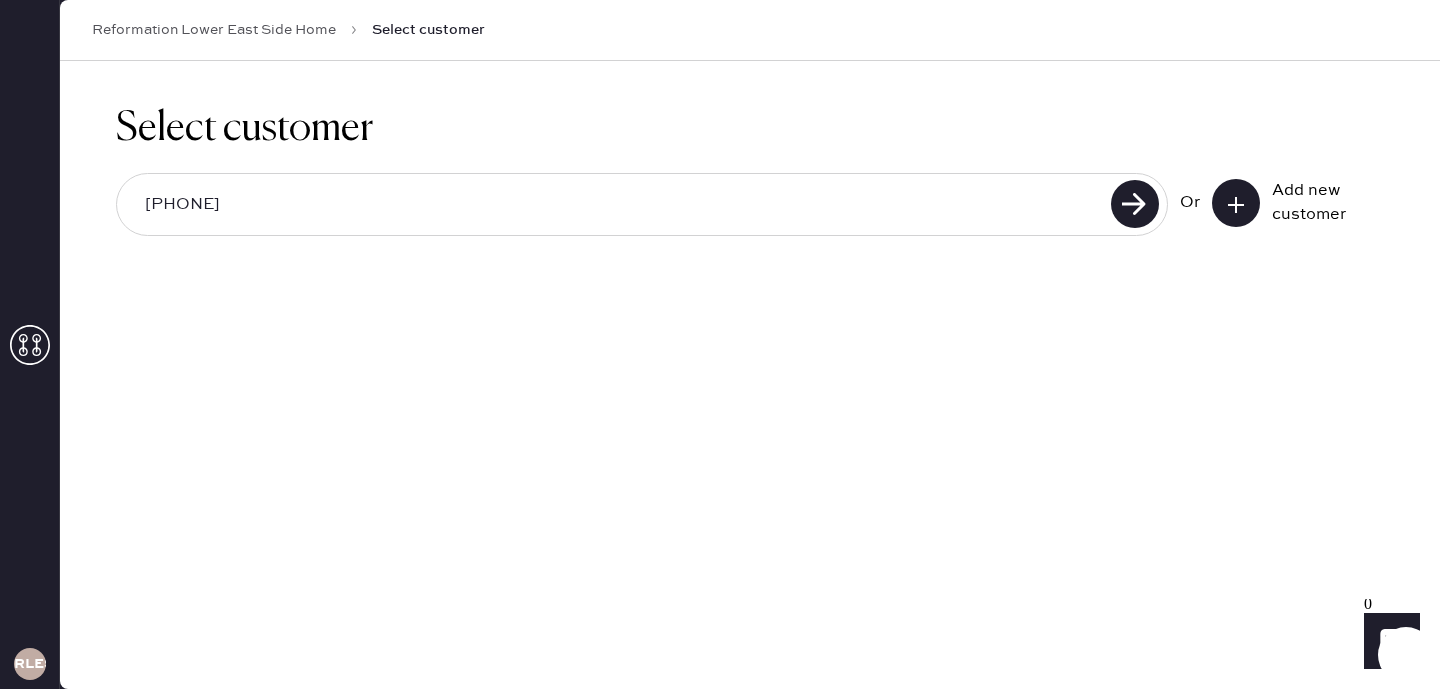 type on "[PHONE]" 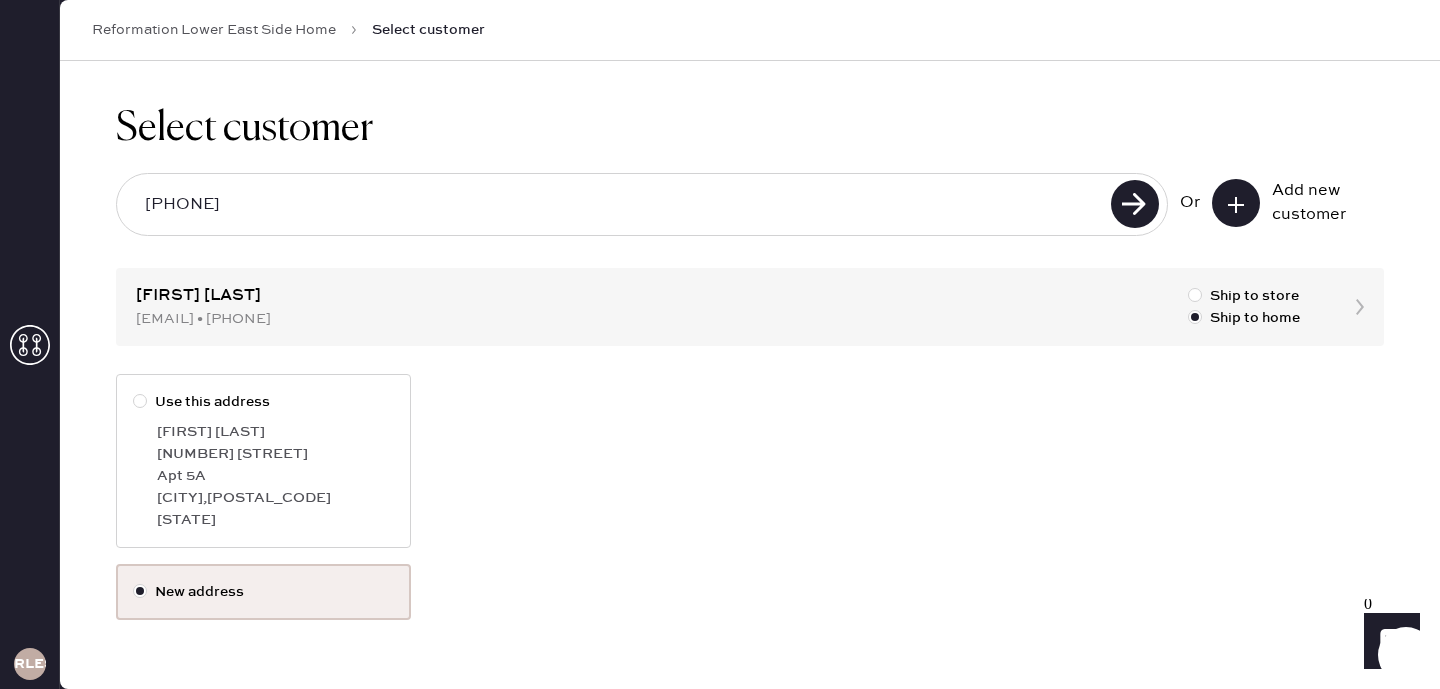 click on "[FIRST] [LAST]" at bounding box center [275, 432] 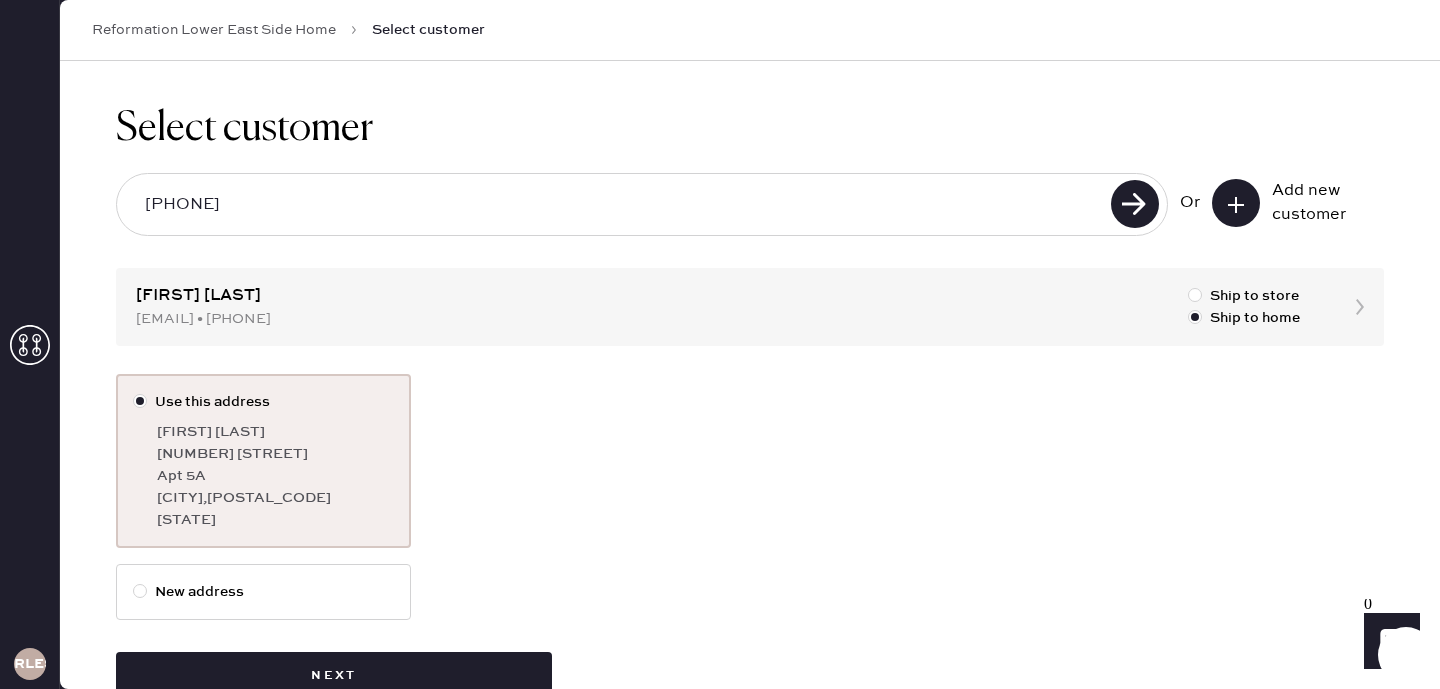 scroll, scrollTop: 55, scrollLeft: 0, axis: vertical 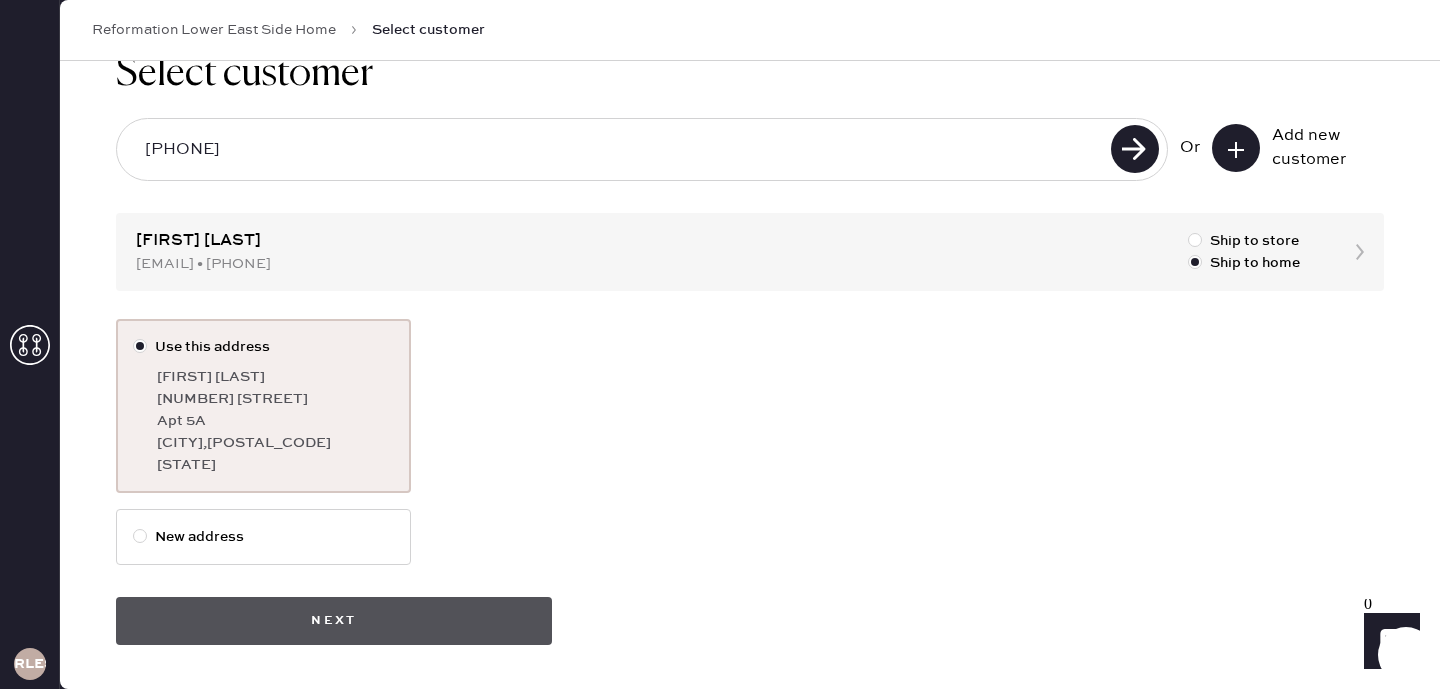 click on "Use this address [FIRST] [LAST] [NUMBER] [STREET] Apt [APT], [CITY] , [ZIP], [STATE] New address Next" at bounding box center [750, 482] 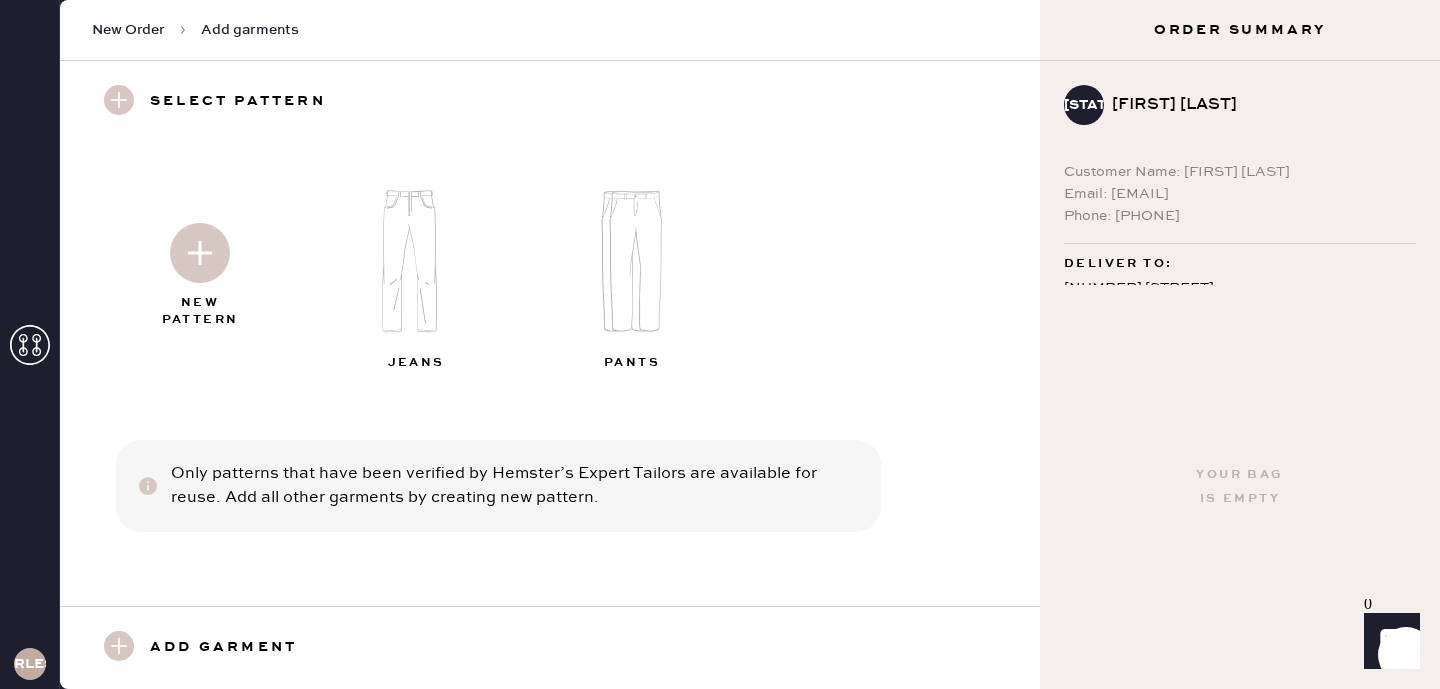 click at bounding box center (200, 253) 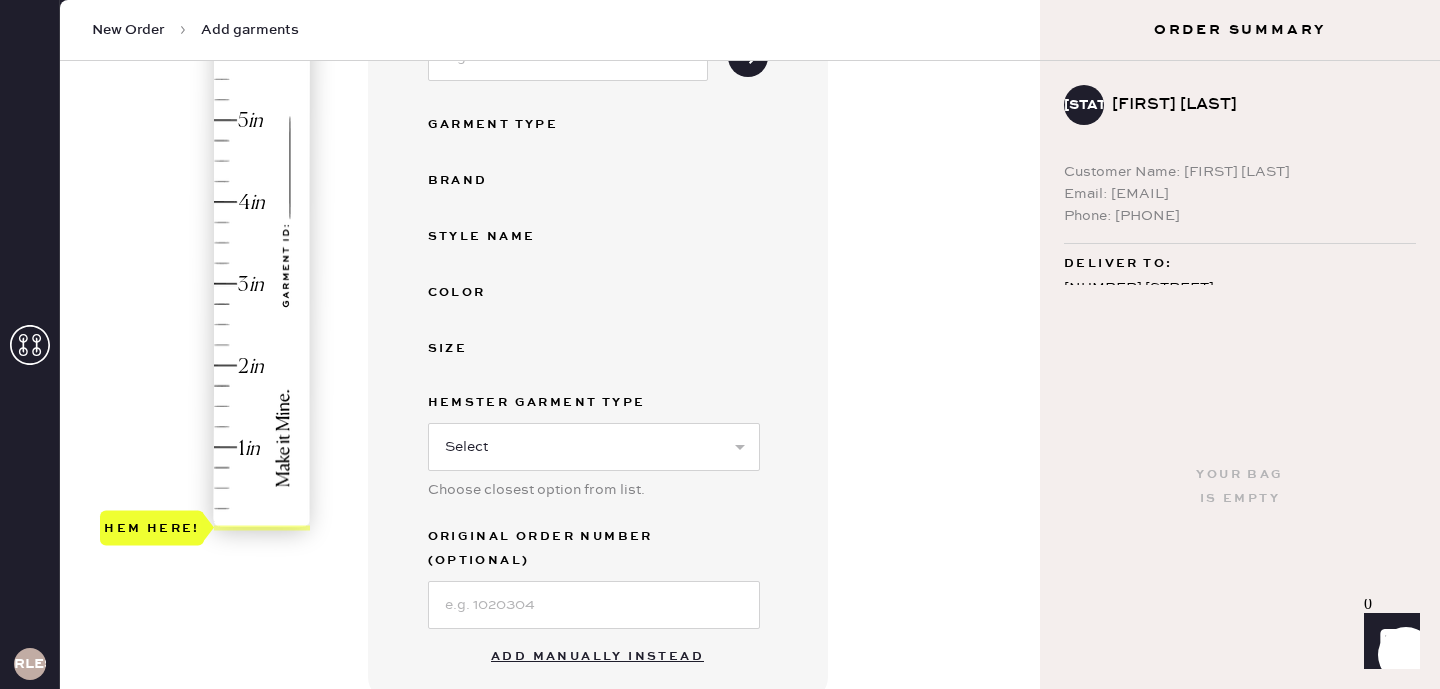 scroll, scrollTop: 496, scrollLeft: 0, axis: vertical 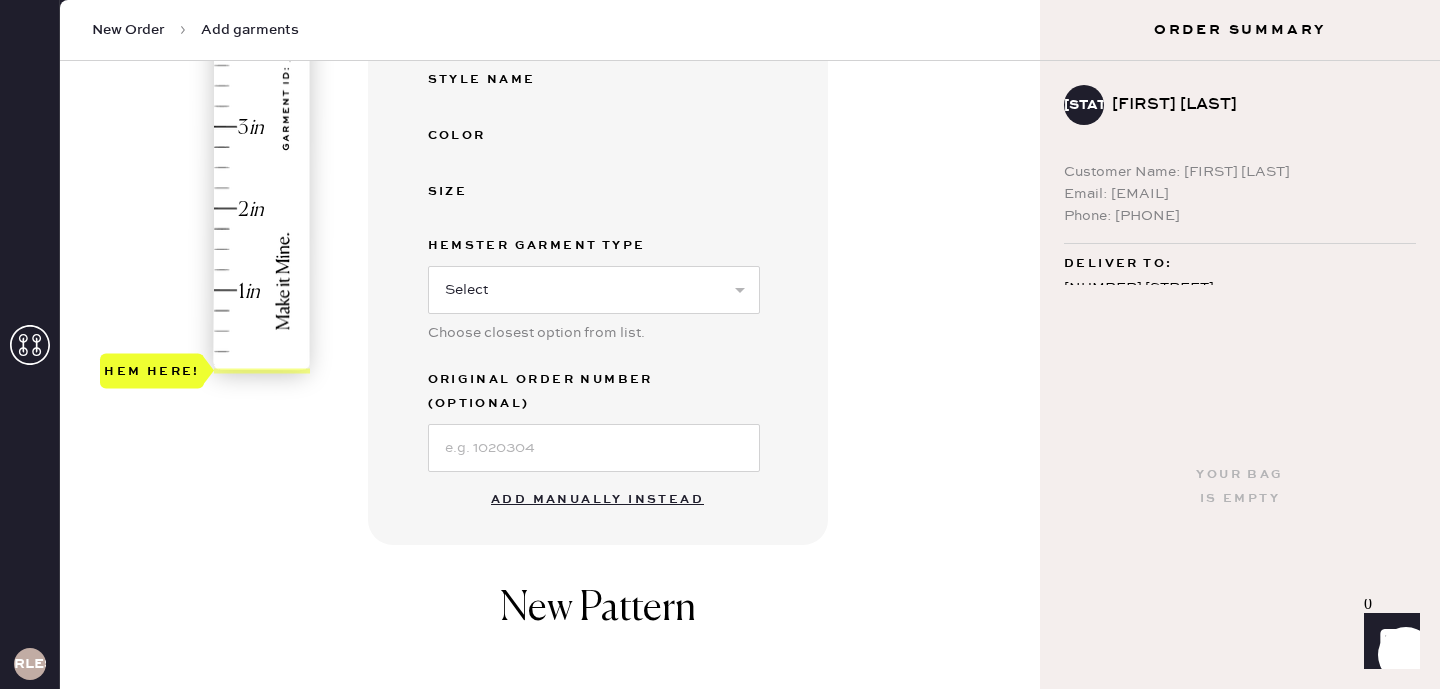 click on "Add manually instead" at bounding box center [597, 500] 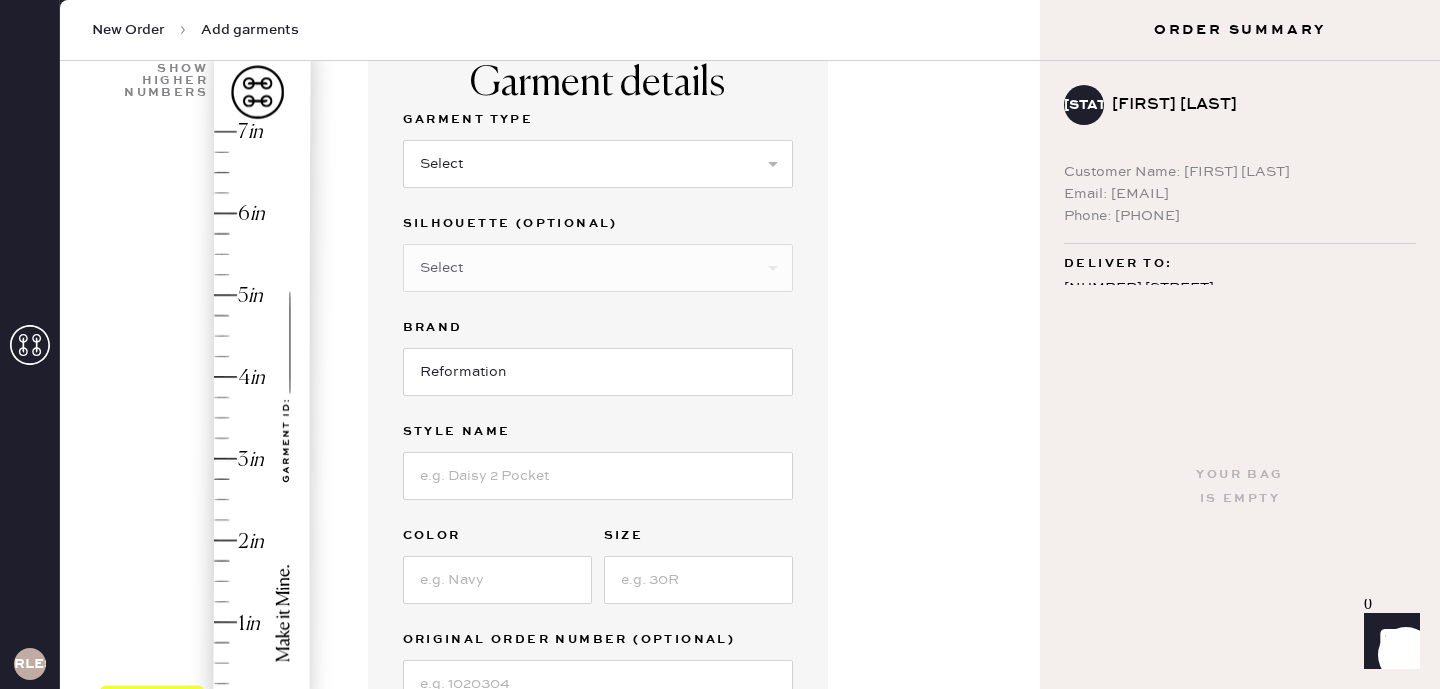 scroll, scrollTop: 0, scrollLeft: 0, axis: both 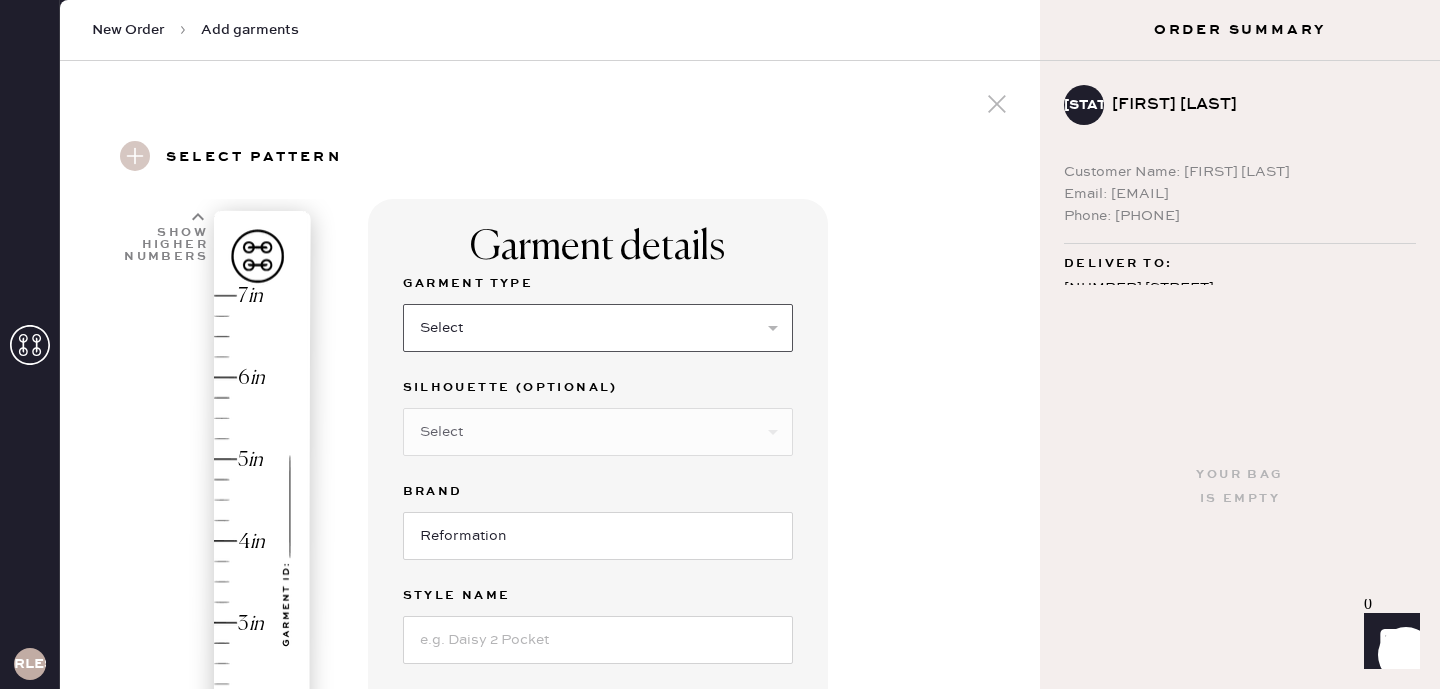 click on "Select Basic Skirt Jeans Leggings Pants Shorts Basic Sleeved Dress Basic Sleeveless Dress Basic Strap Dress Strap Jumpsuit Button Down Top Sleeved Top Sleeveless Top" at bounding box center (598, 328) 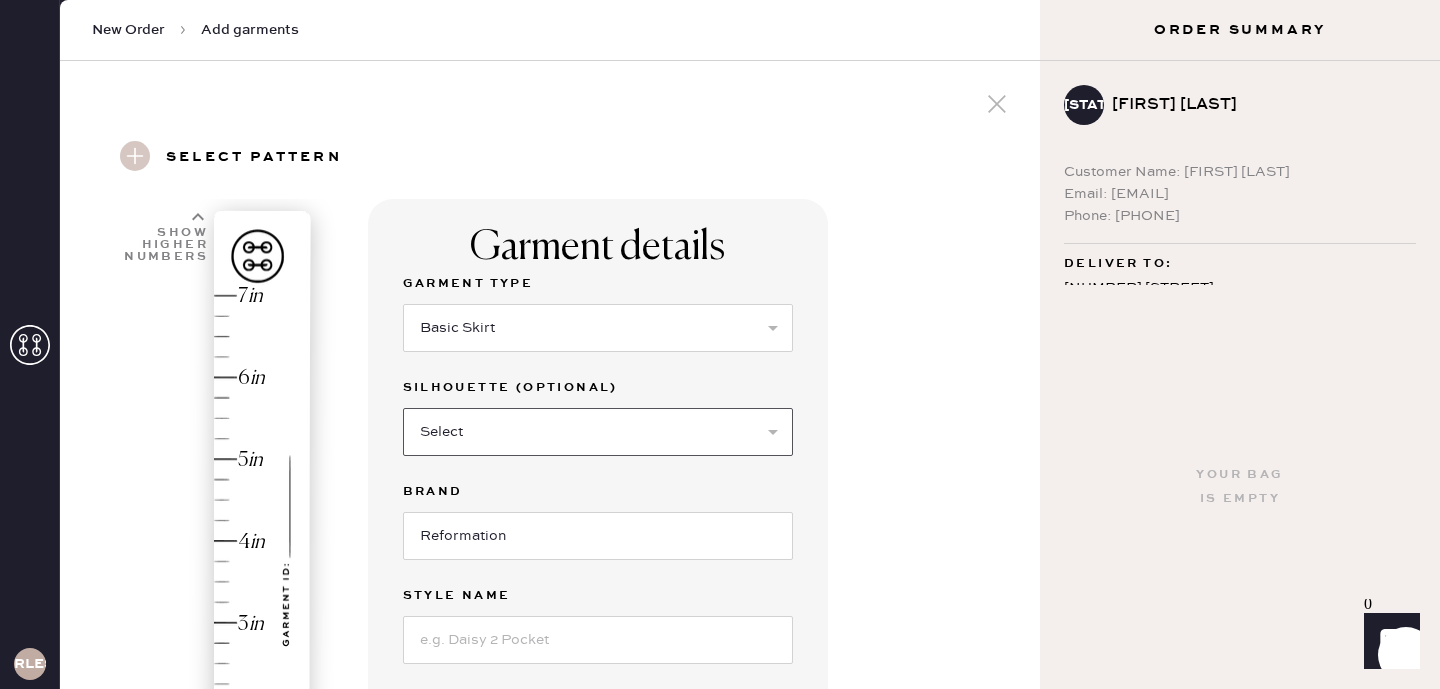 click on "Select Maxi Skirt Midi Skirt Mini Skirt Other" at bounding box center (598, 432) 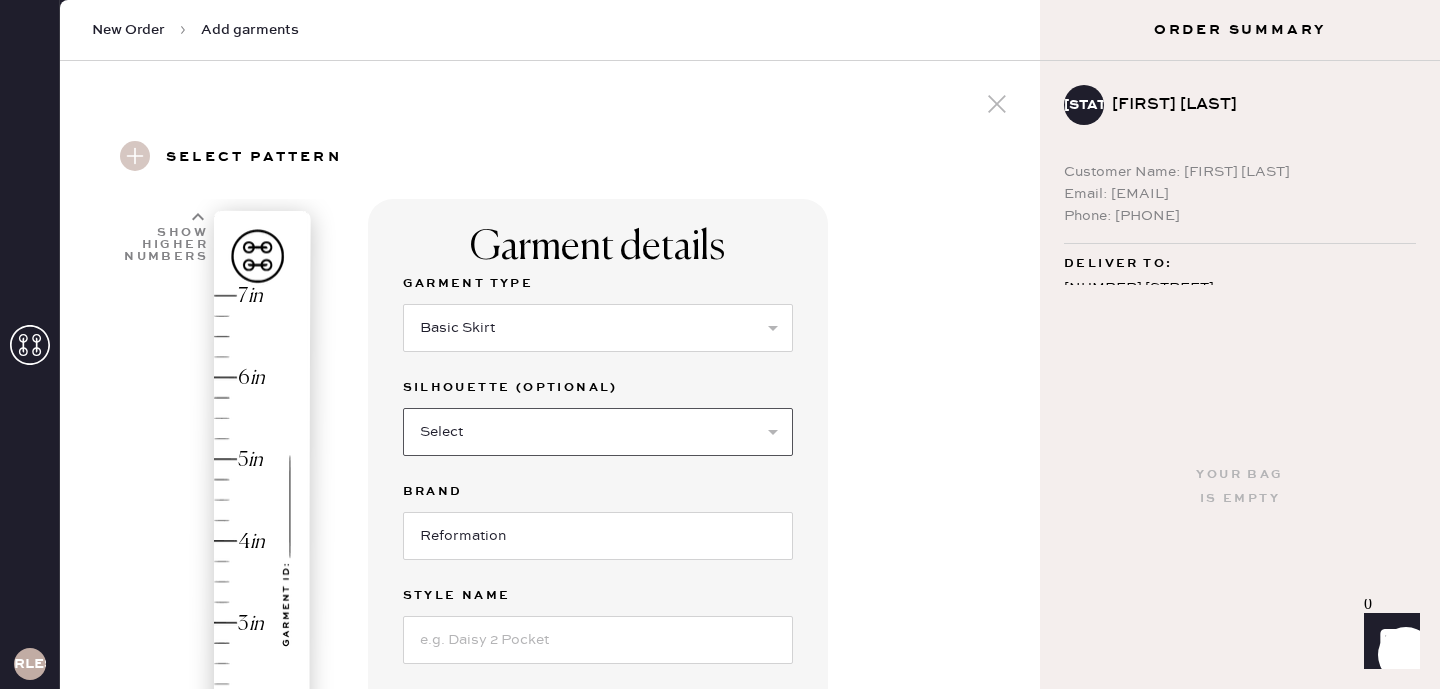 select on "21" 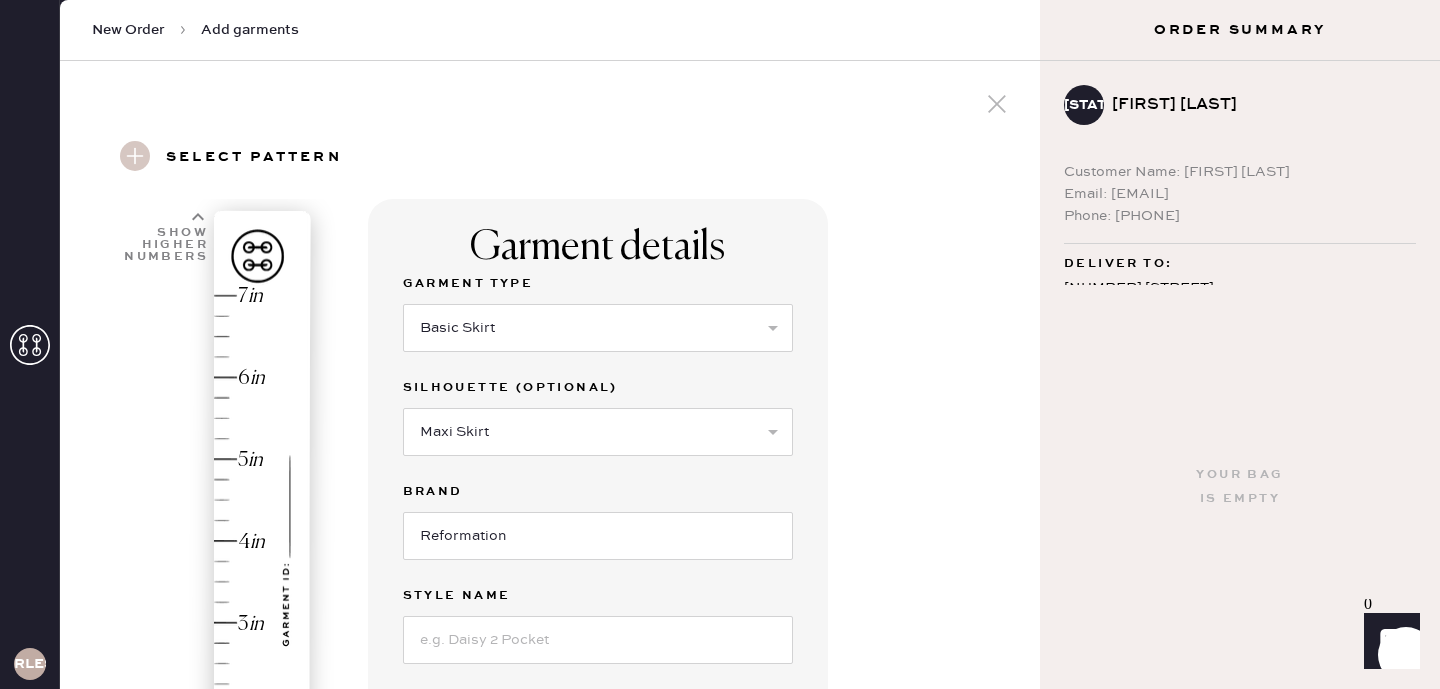click on "Style name" at bounding box center (598, 598) 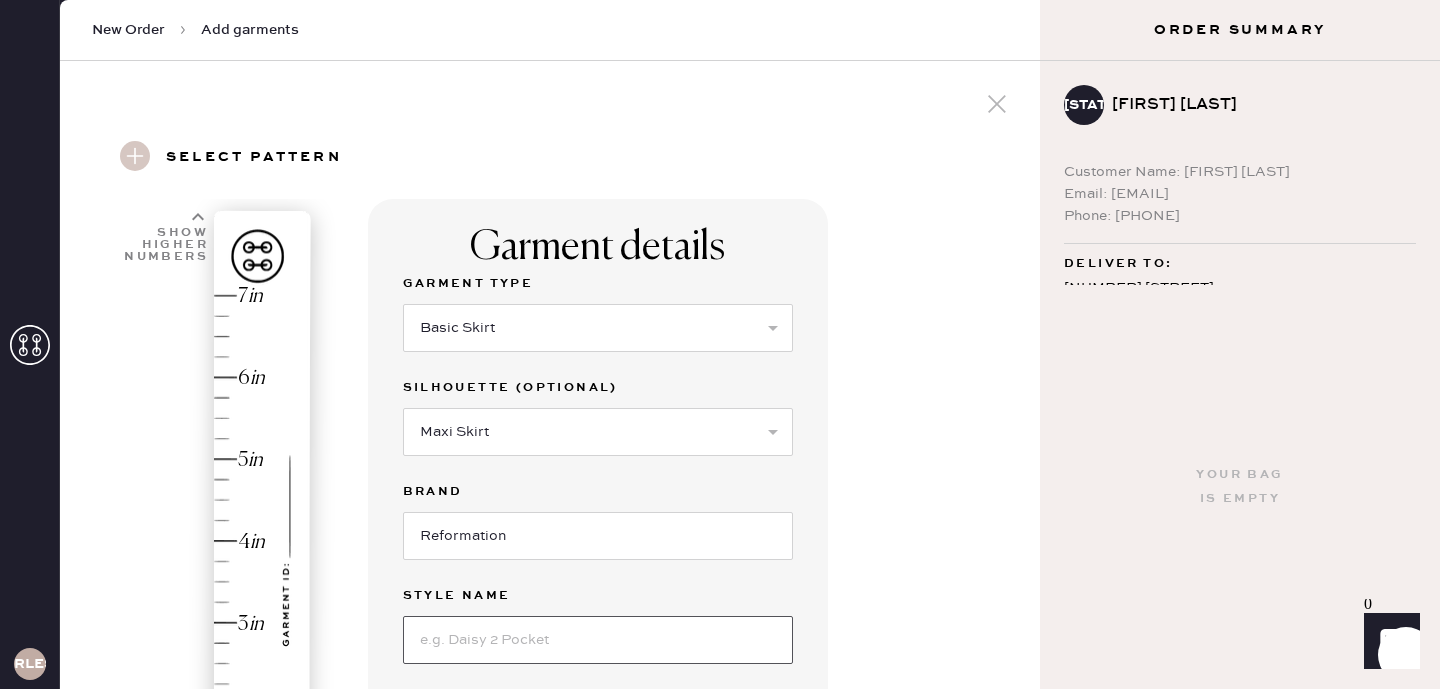 click at bounding box center [598, 640] 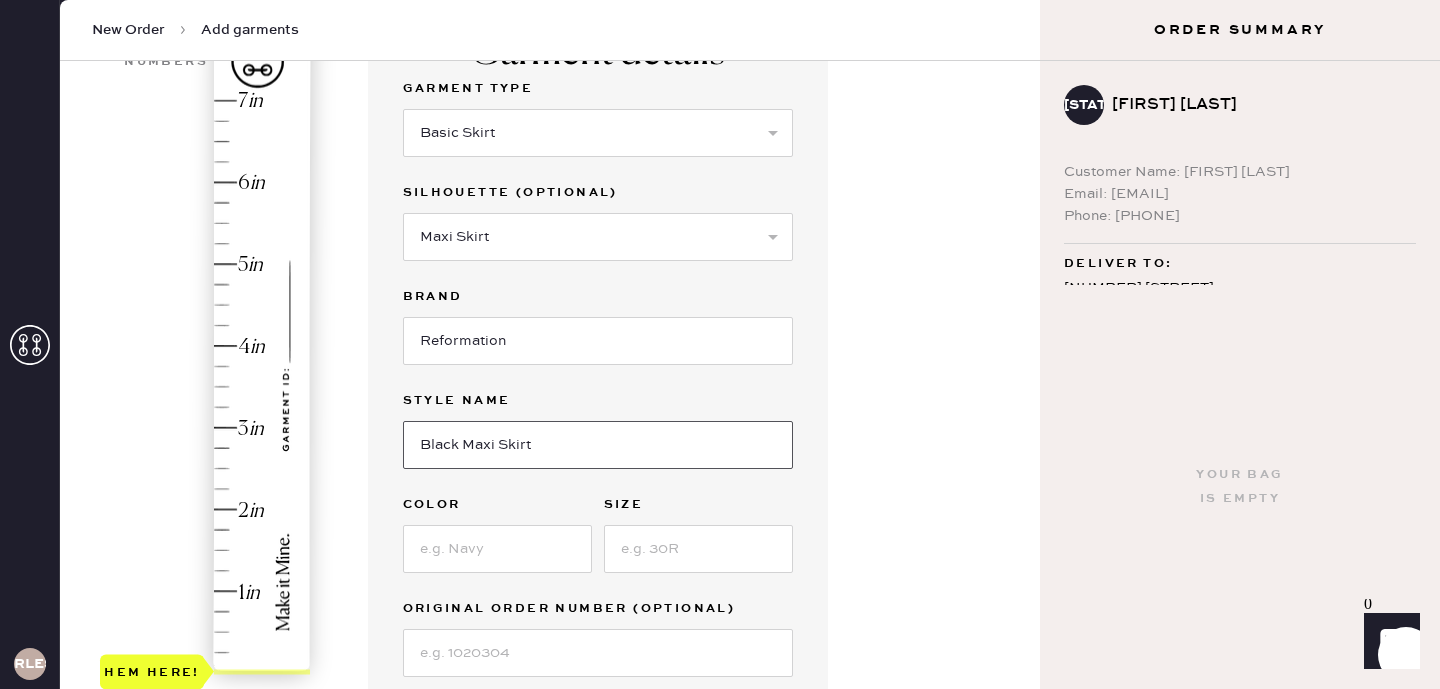 scroll, scrollTop: 231, scrollLeft: 0, axis: vertical 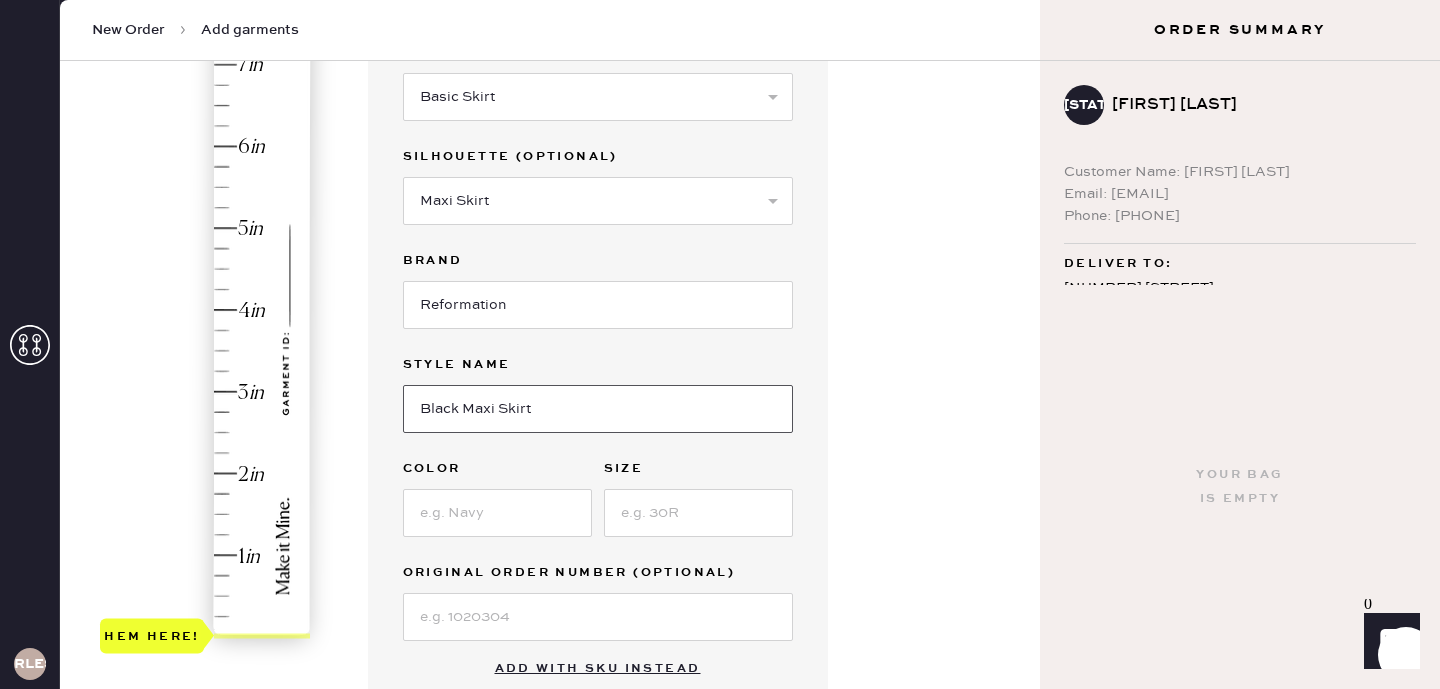 type on "Black Maxi Skirt" 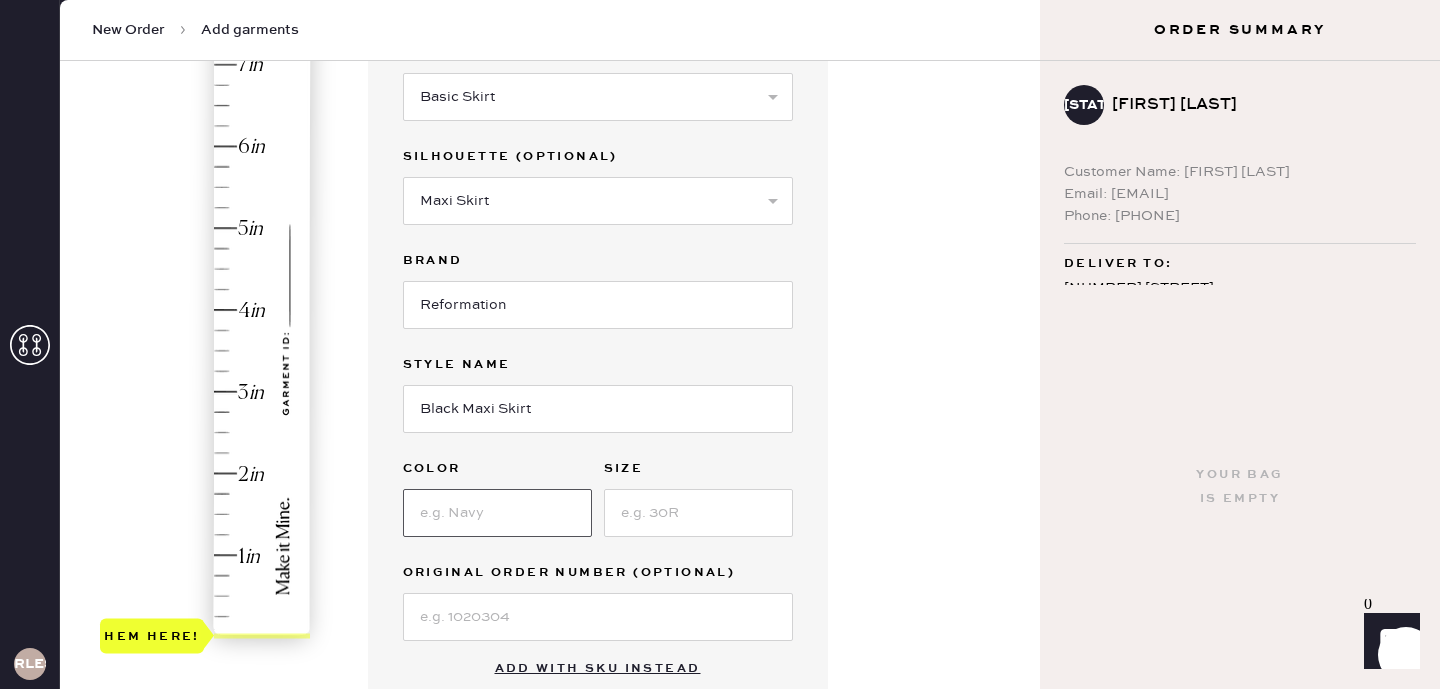 click at bounding box center [497, 513] 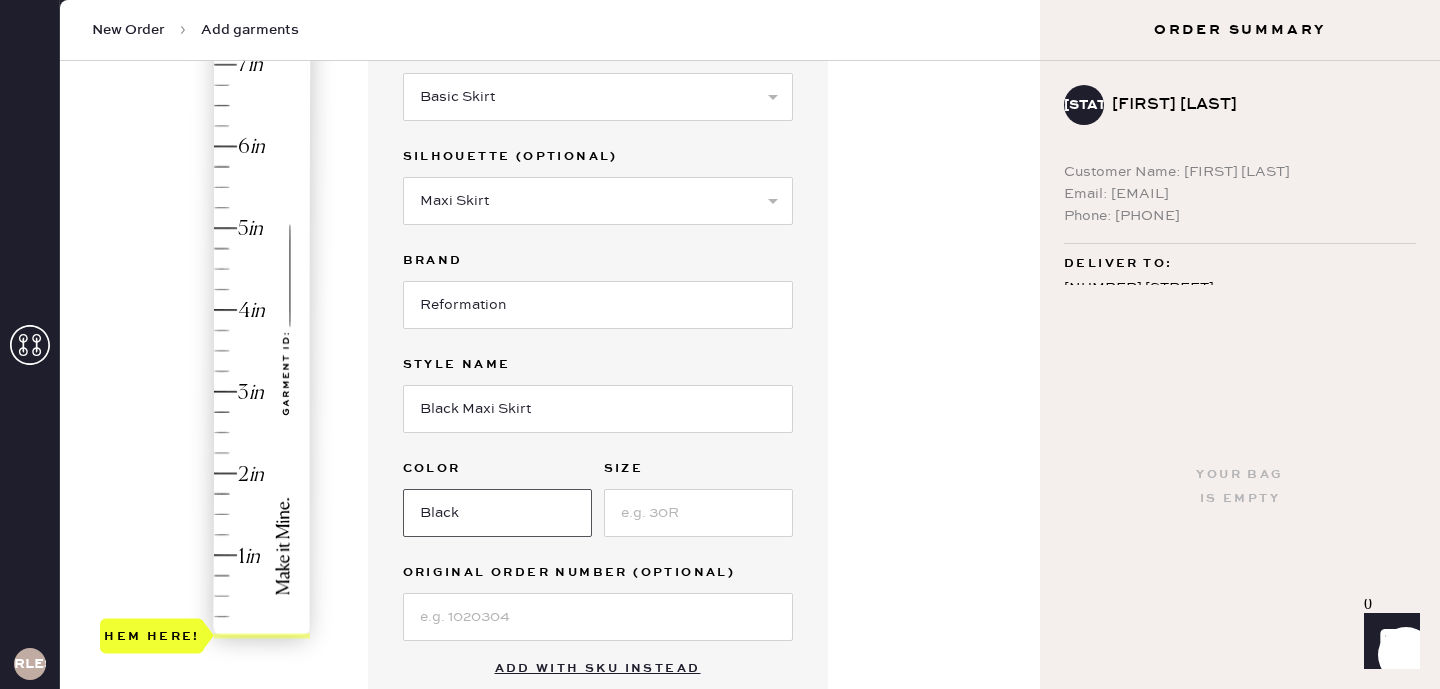 type on "Black" 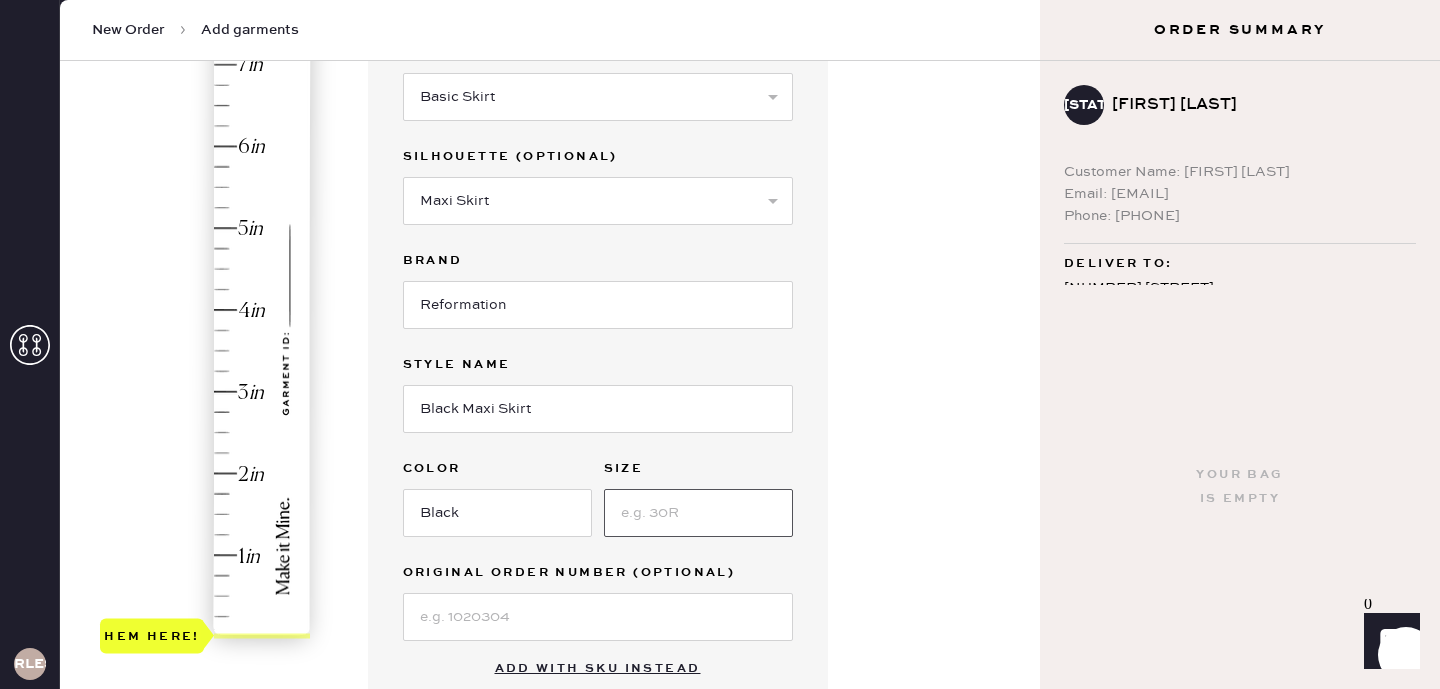 click at bounding box center [698, 513] 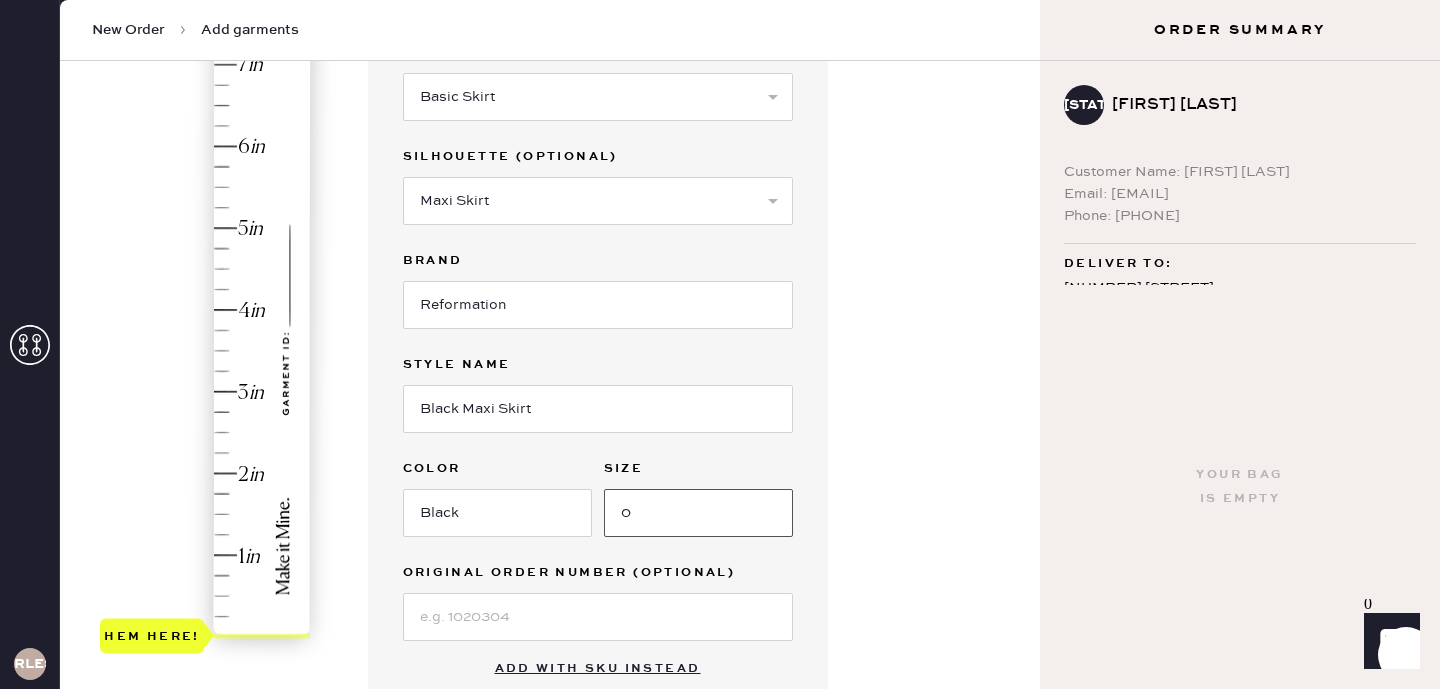 type on "0" 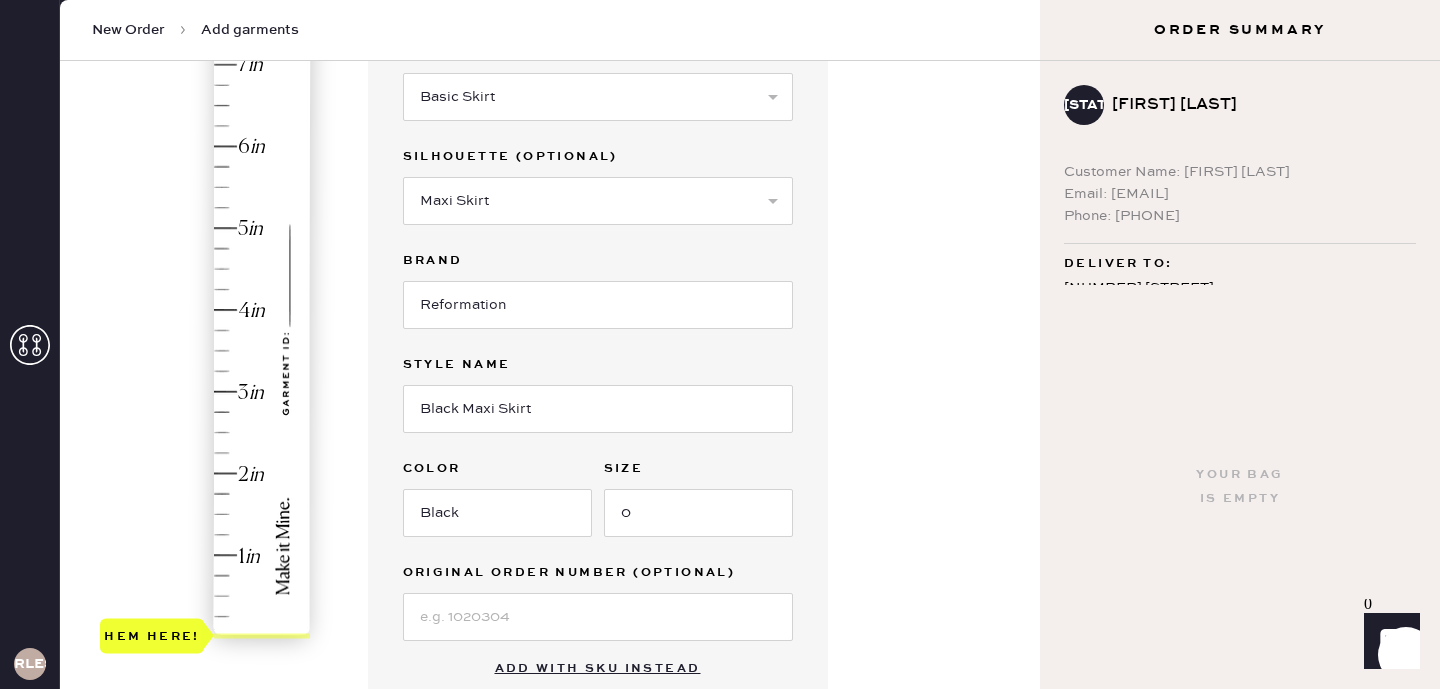 click at bounding box center [598, 615] 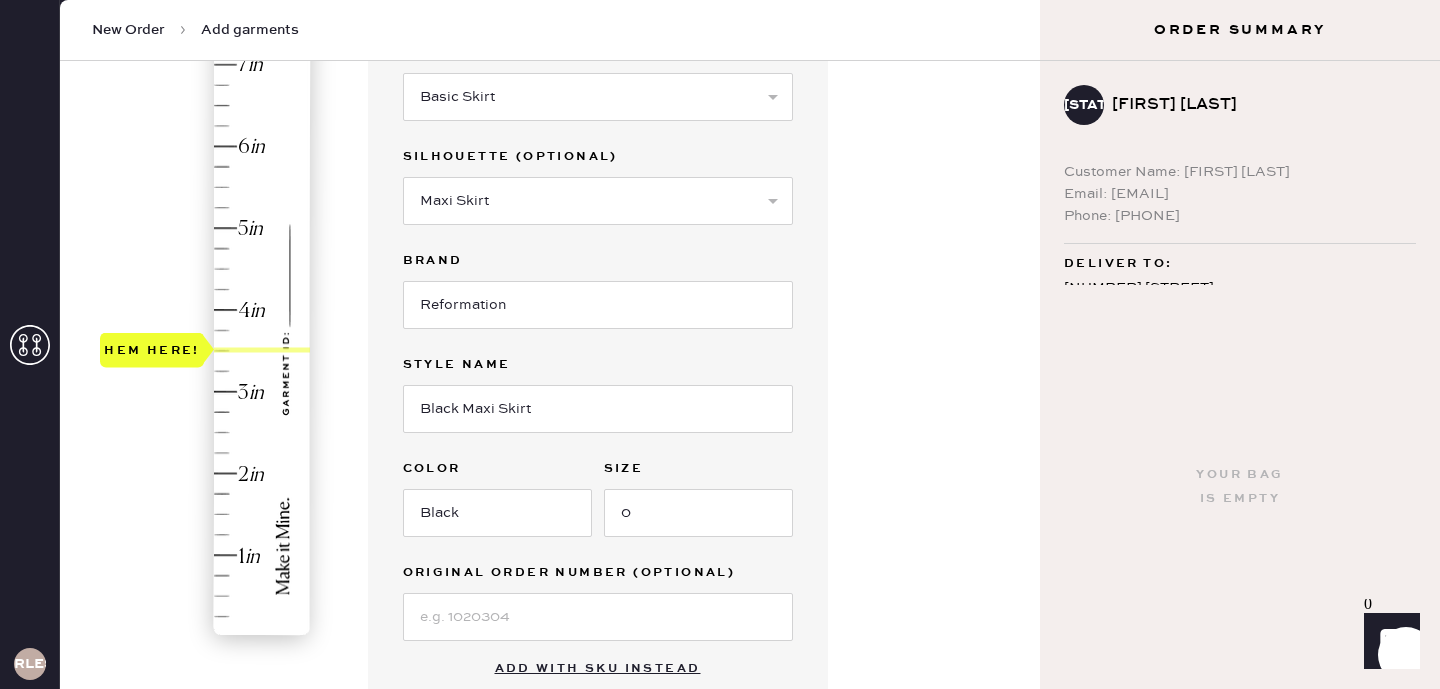 type on "3.75" 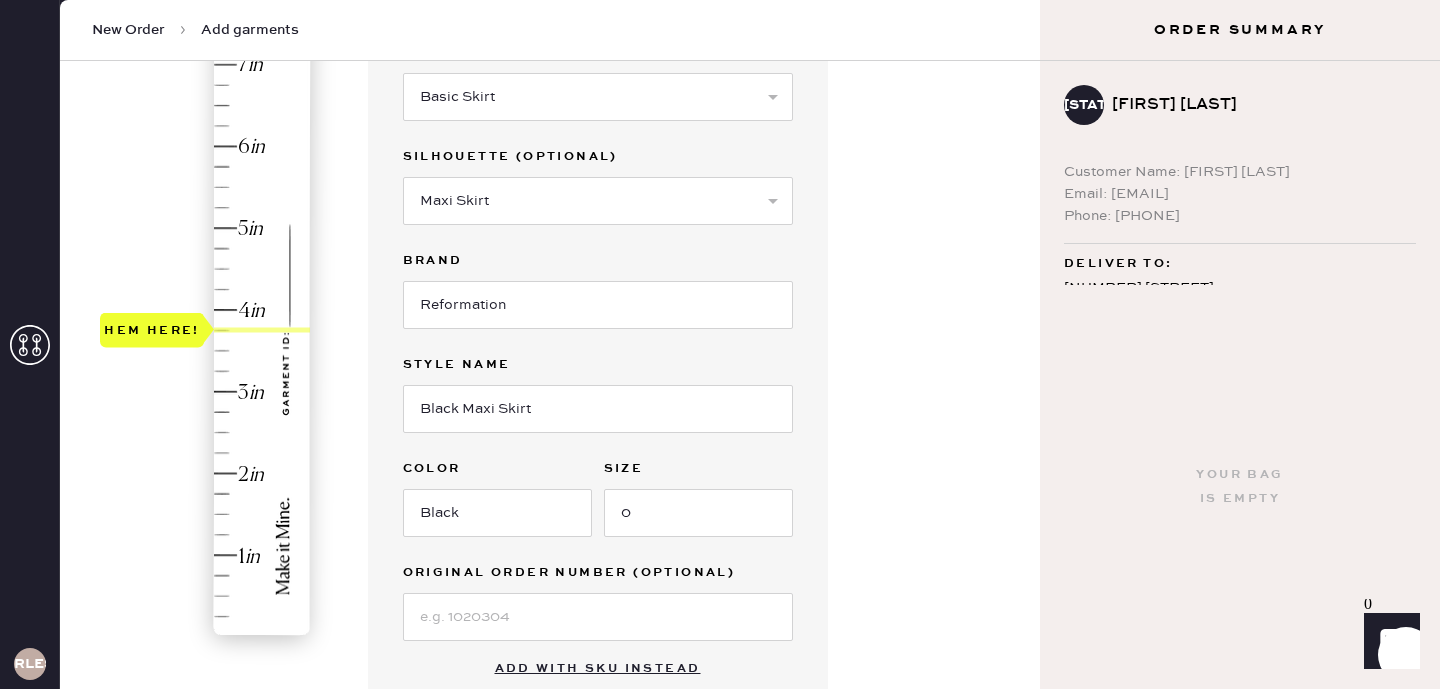 drag, startPoint x: 133, startPoint y: 649, endPoint x: 173, endPoint y: 356, distance: 295.71777 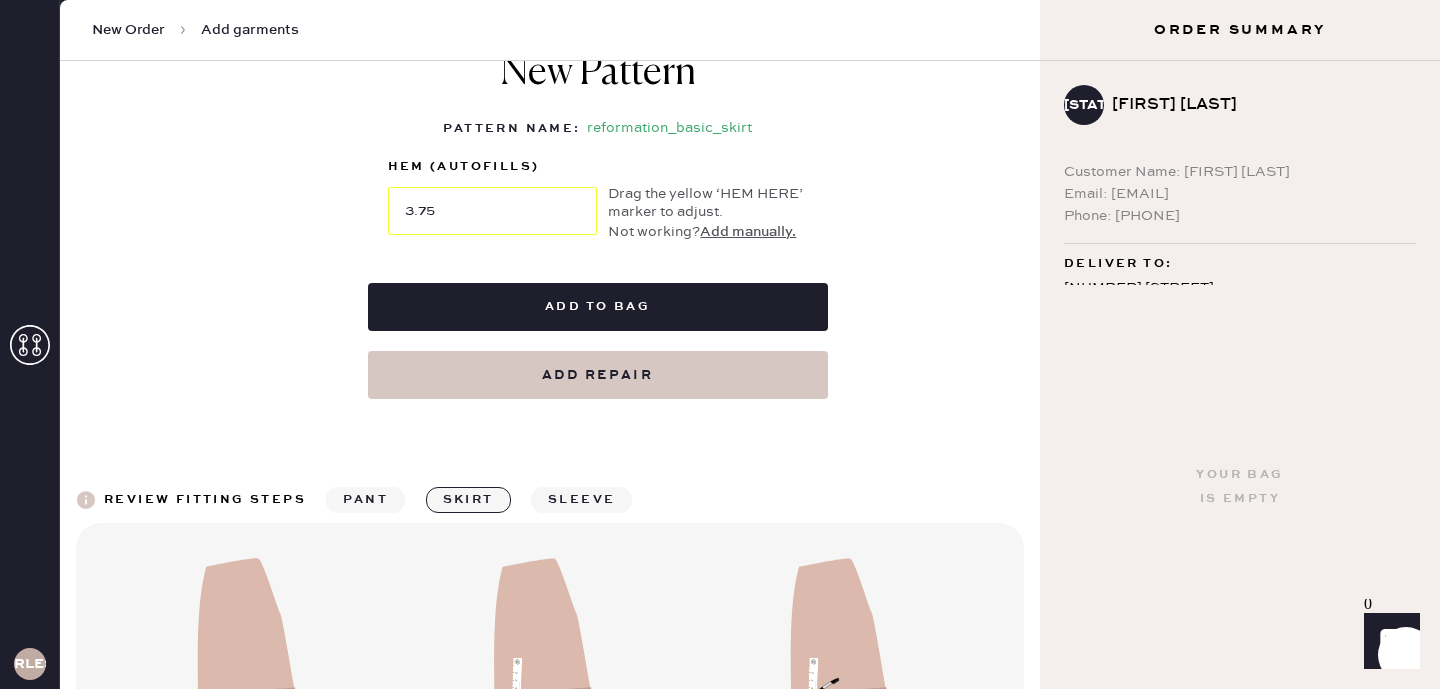 scroll, scrollTop: 931, scrollLeft: 0, axis: vertical 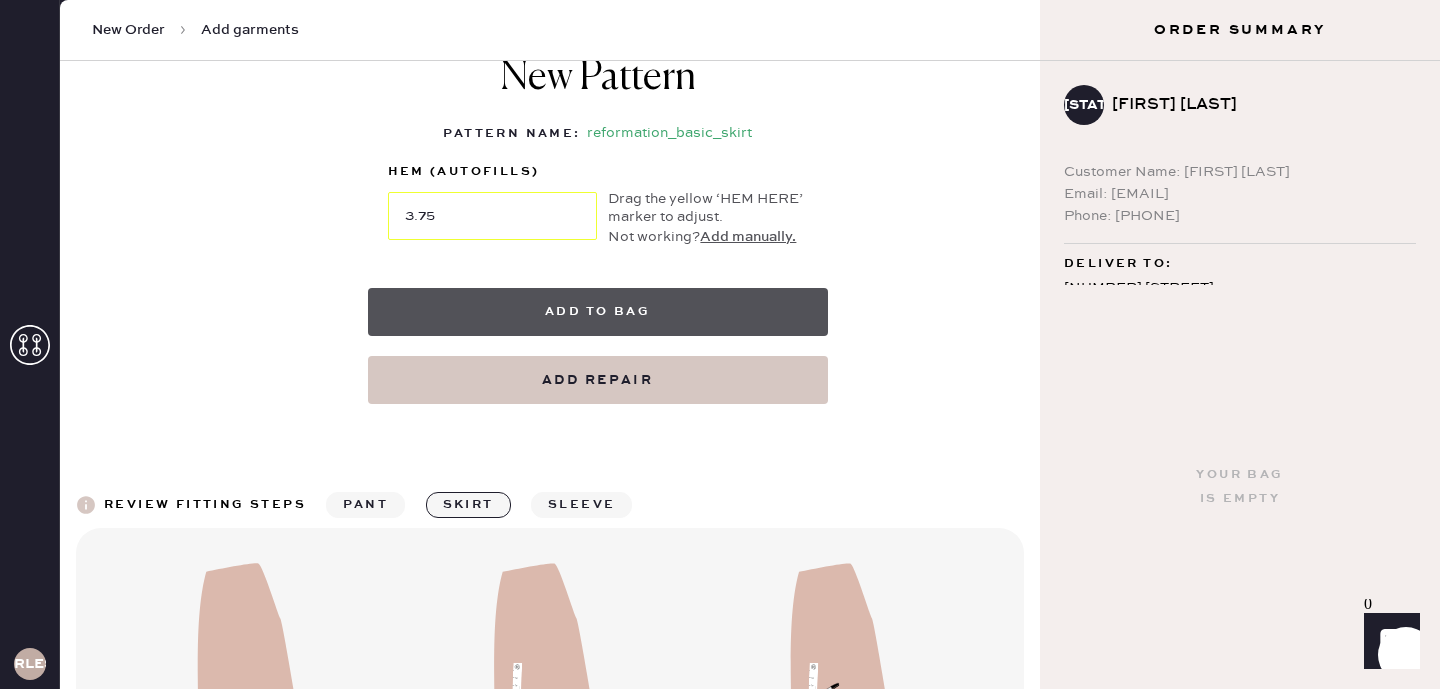 click on "Add to bag" at bounding box center [598, 312] 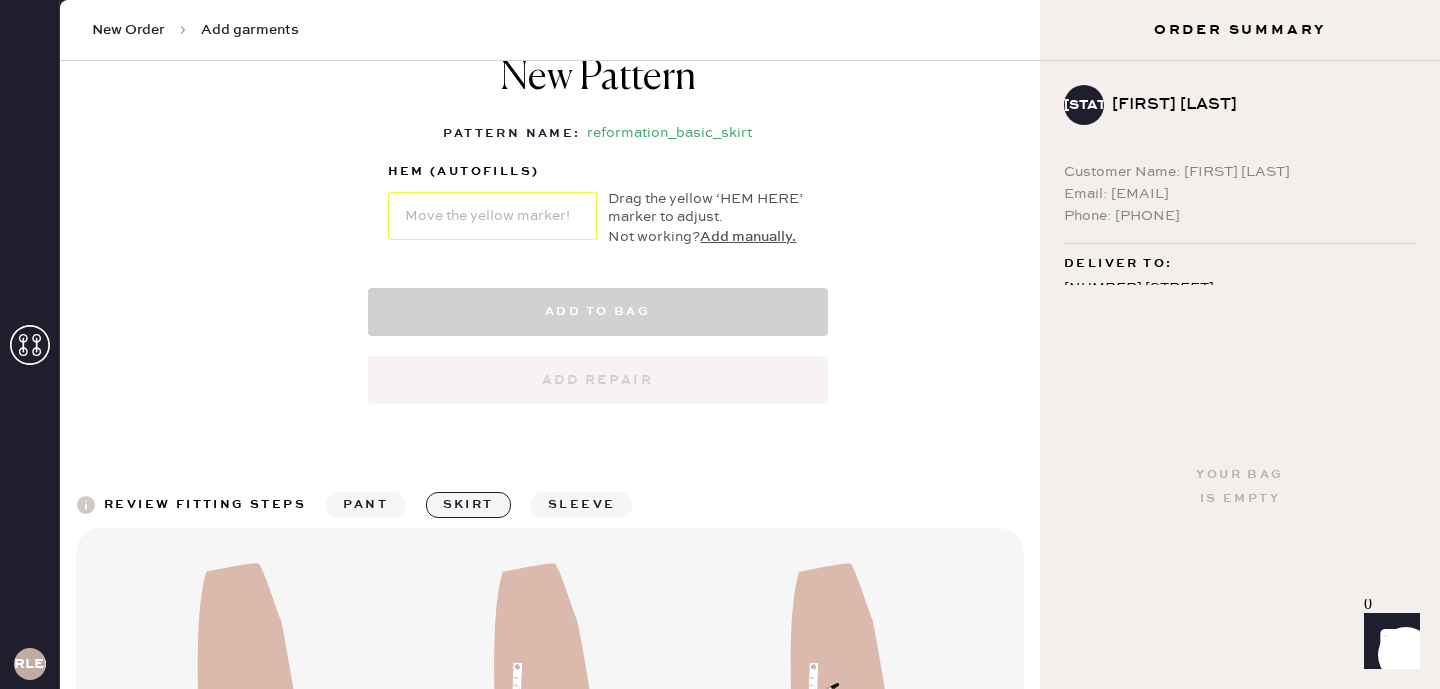 select on "13" 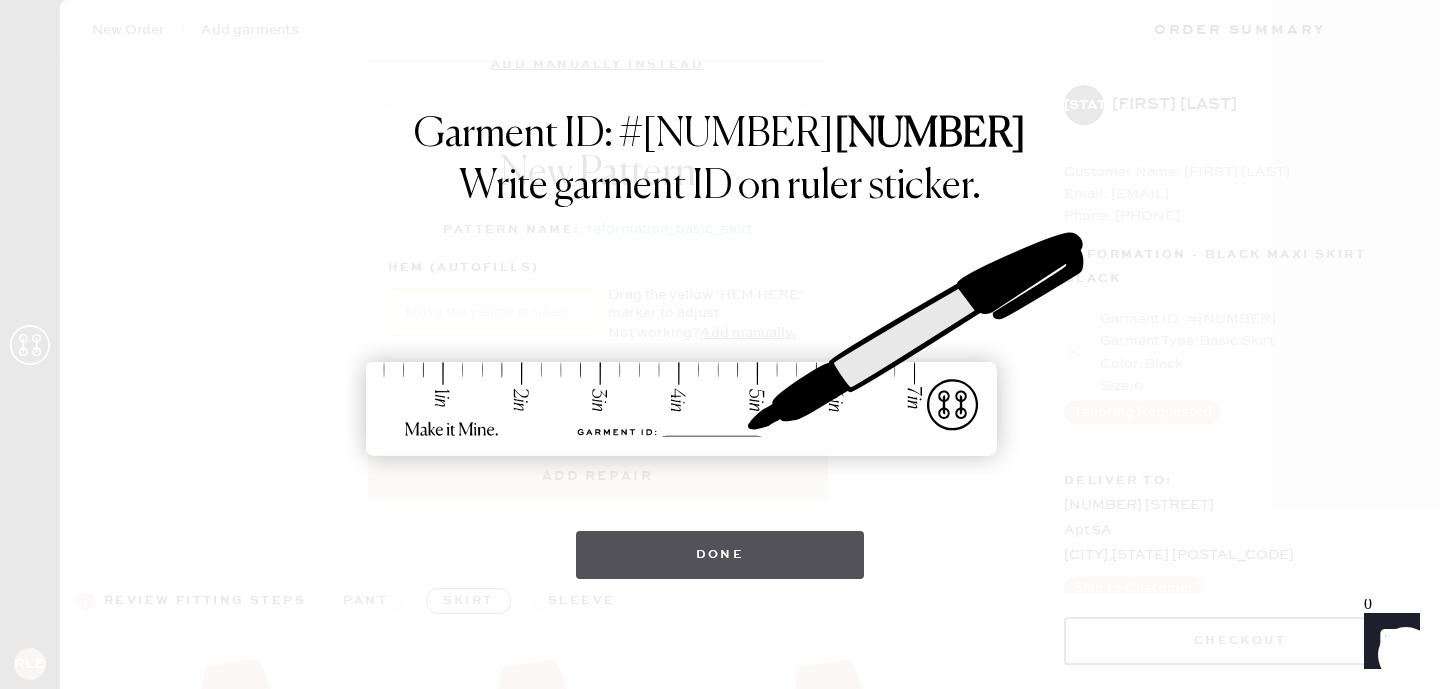 click on "Done" at bounding box center [720, 555] 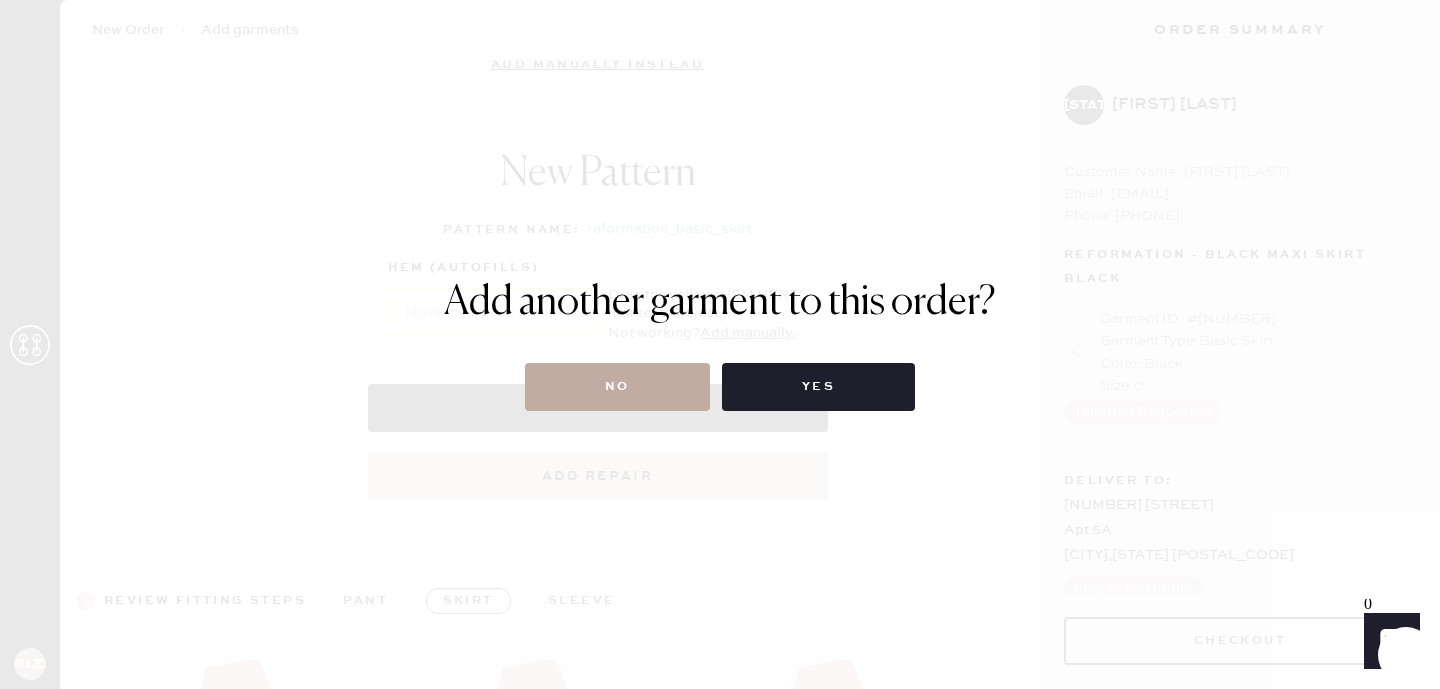 click on "No" at bounding box center (617, 387) 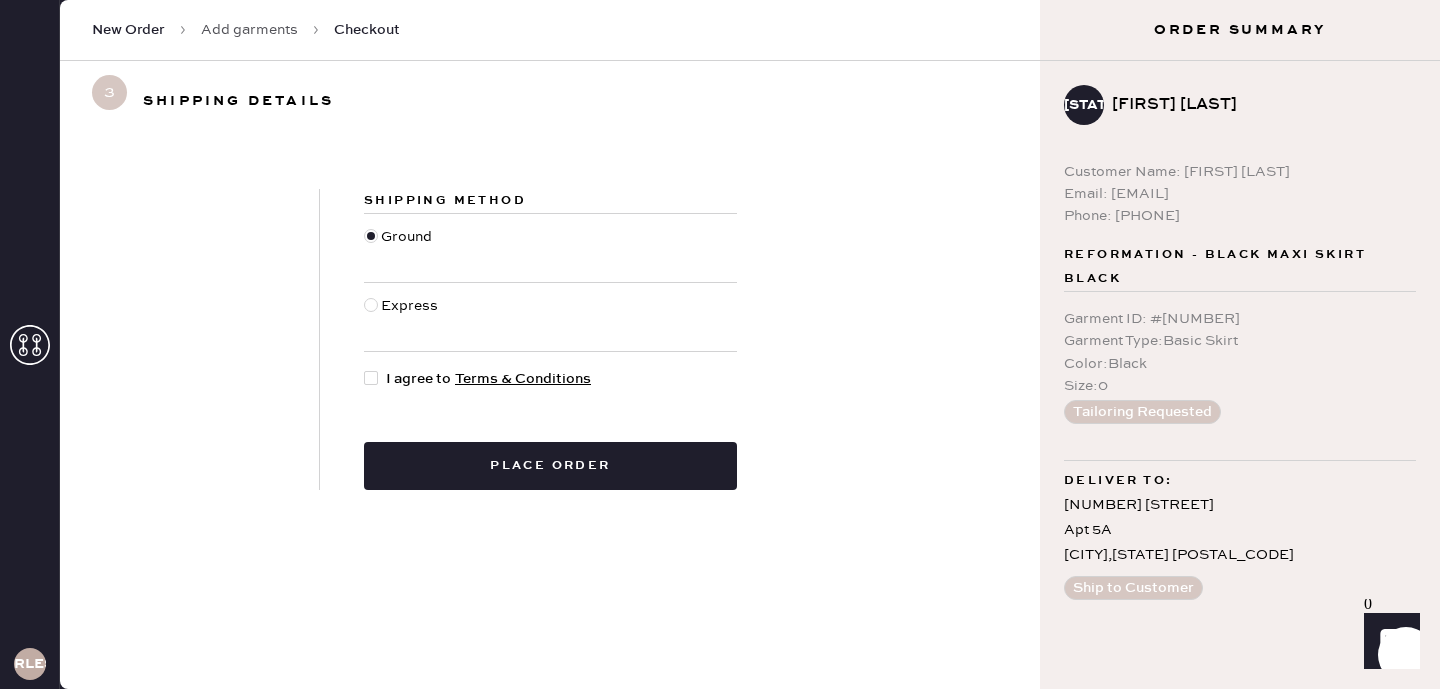 click at bounding box center (371, 378) 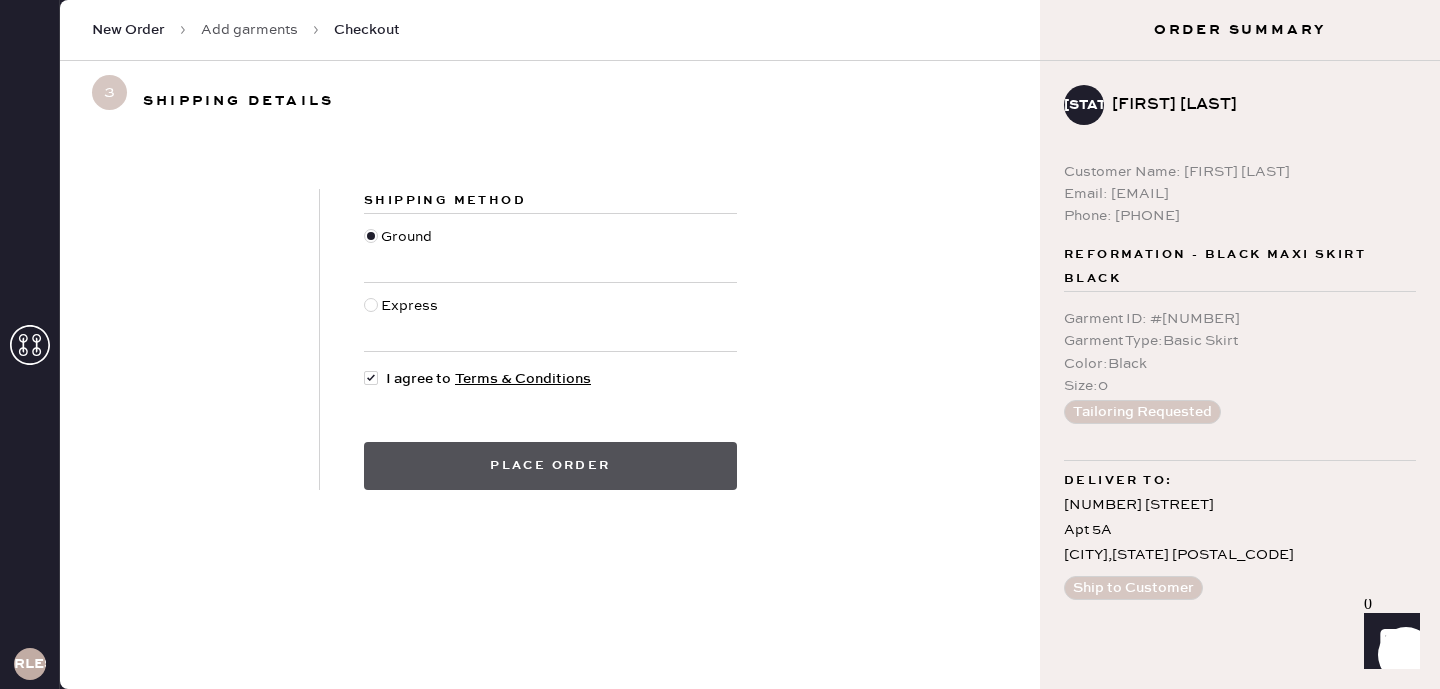 click on "Place order" at bounding box center [550, 466] 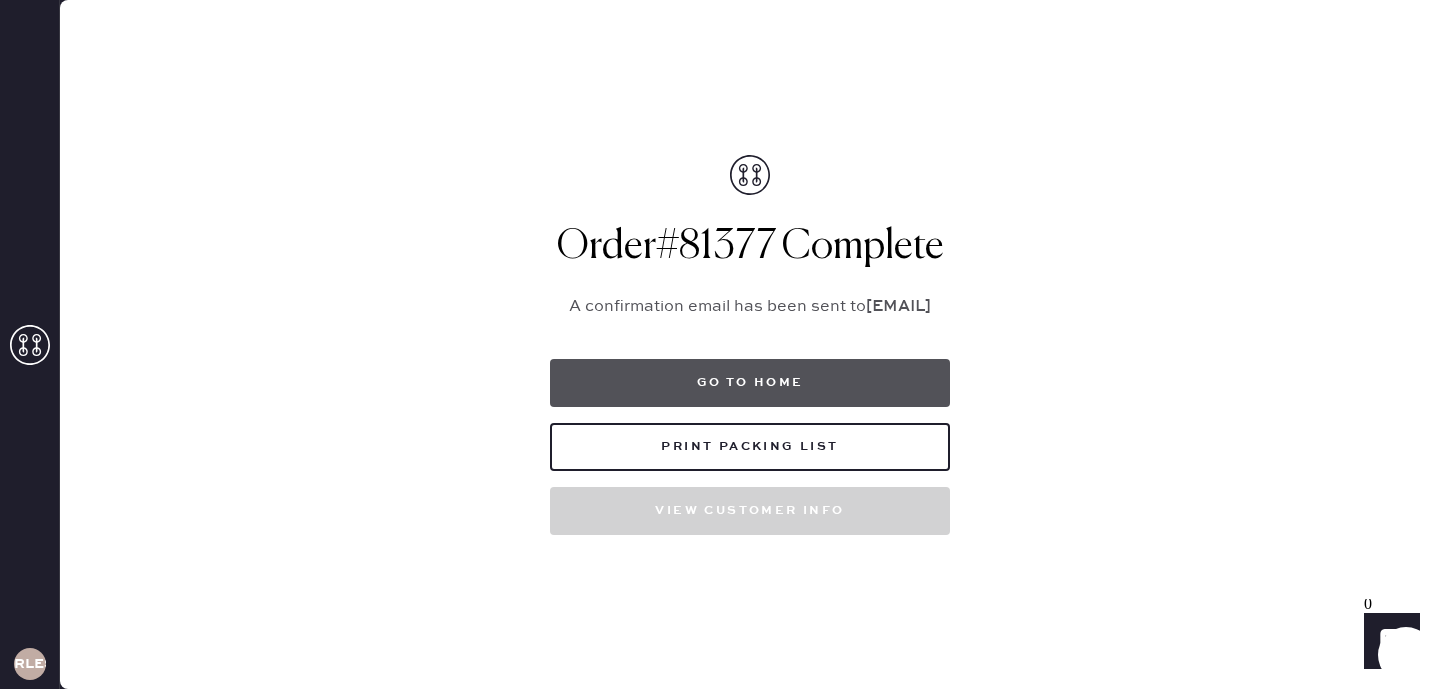 click on "Go to home" at bounding box center (750, 383) 